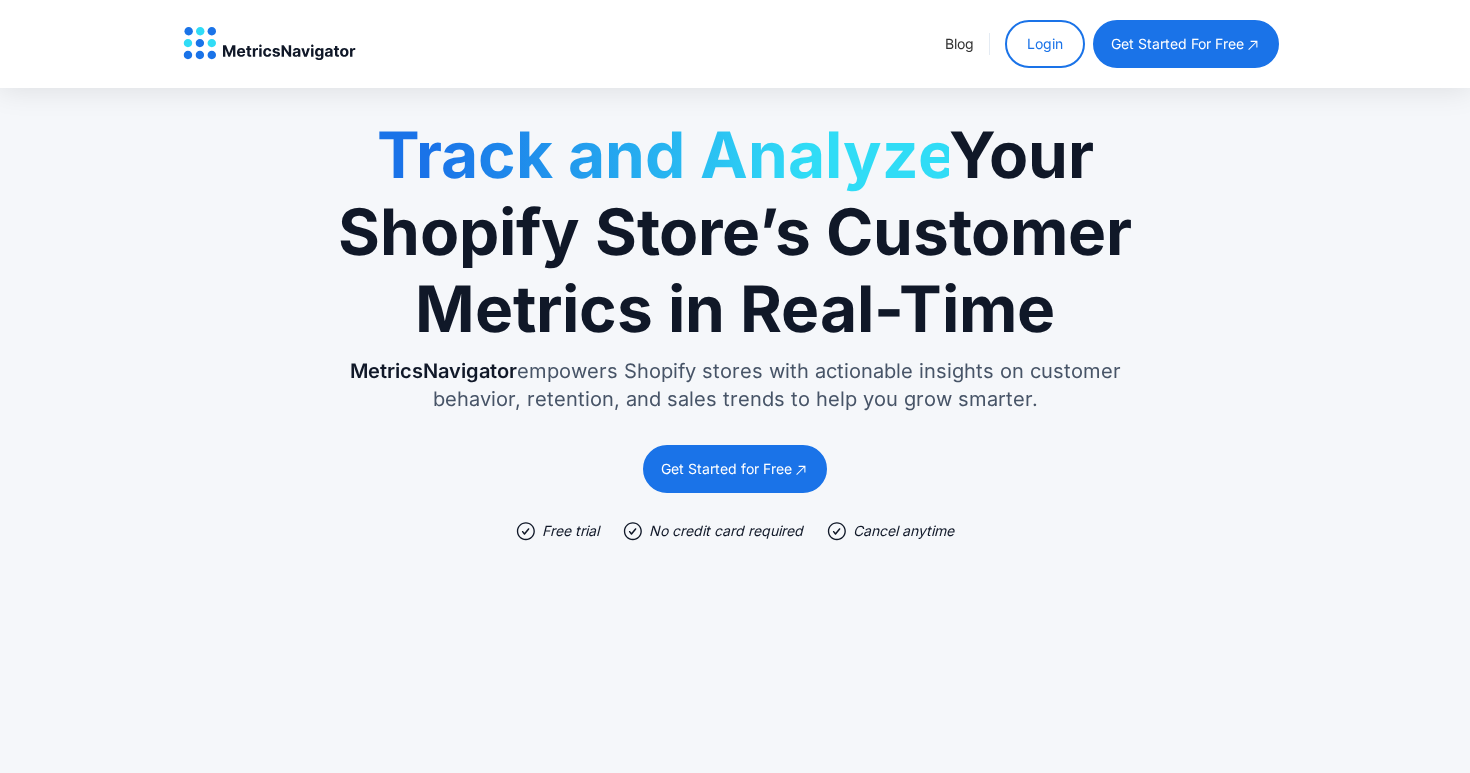 scroll, scrollTop: 0, scrollLeft: 0, axis: both 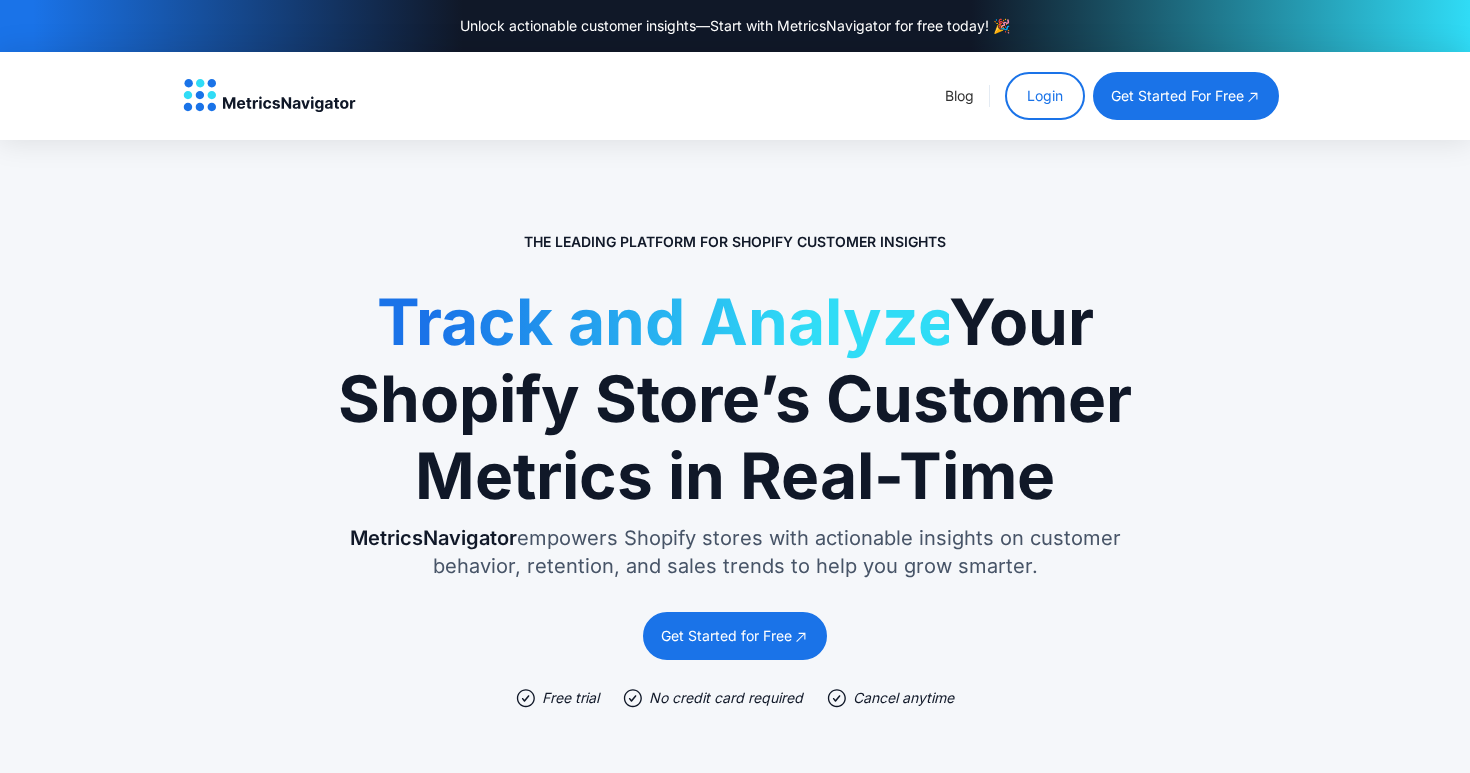 click on "The Leading Platform for Shopify Customer Insights Track and Analyze  Your Shopify Store’s Customer Metrics in Real-Time MetricsNavigator  empowers Shopify stores with actionable insights on customer behavior, retention, and sales trends to help you grow smarter. Get Started for Free Free trial No credit card required Cancel anytime" at bounding box center (735, 701) 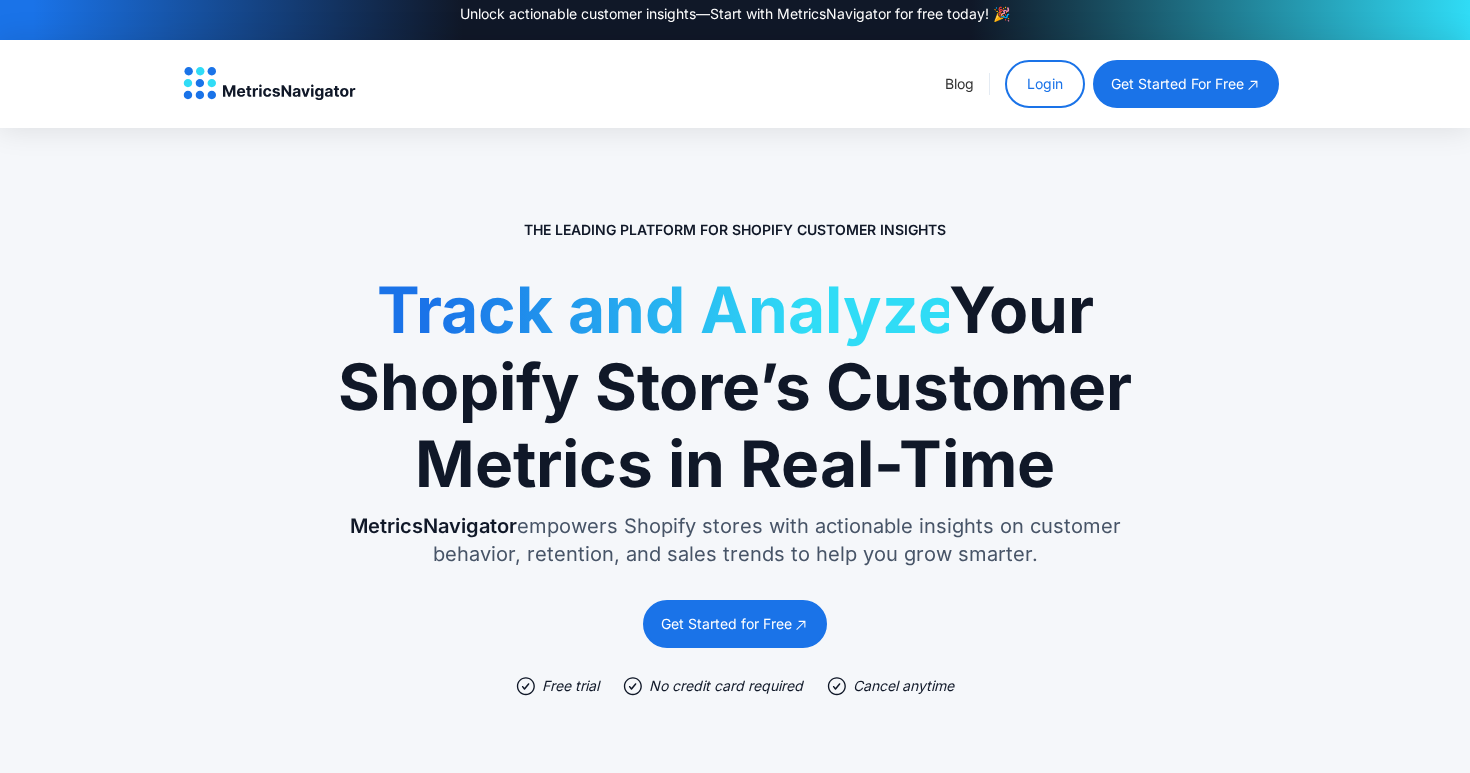 scroll, scrollTop: 0, scrollLeft: 0, axis: both 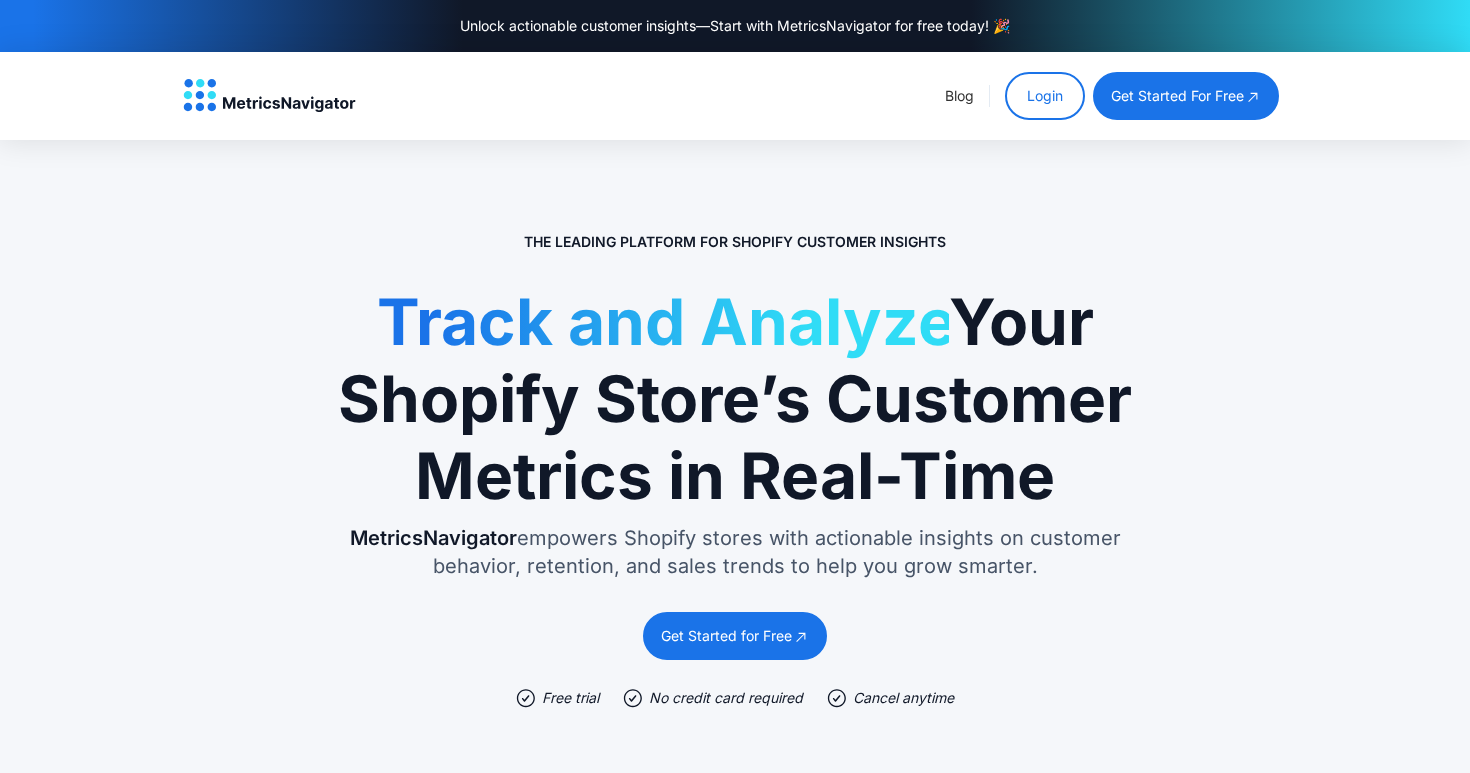 click on "Track and Analyze  Your Shopify Store’s Customer Metrics in Real-Time" at bounding box center (735, 399) 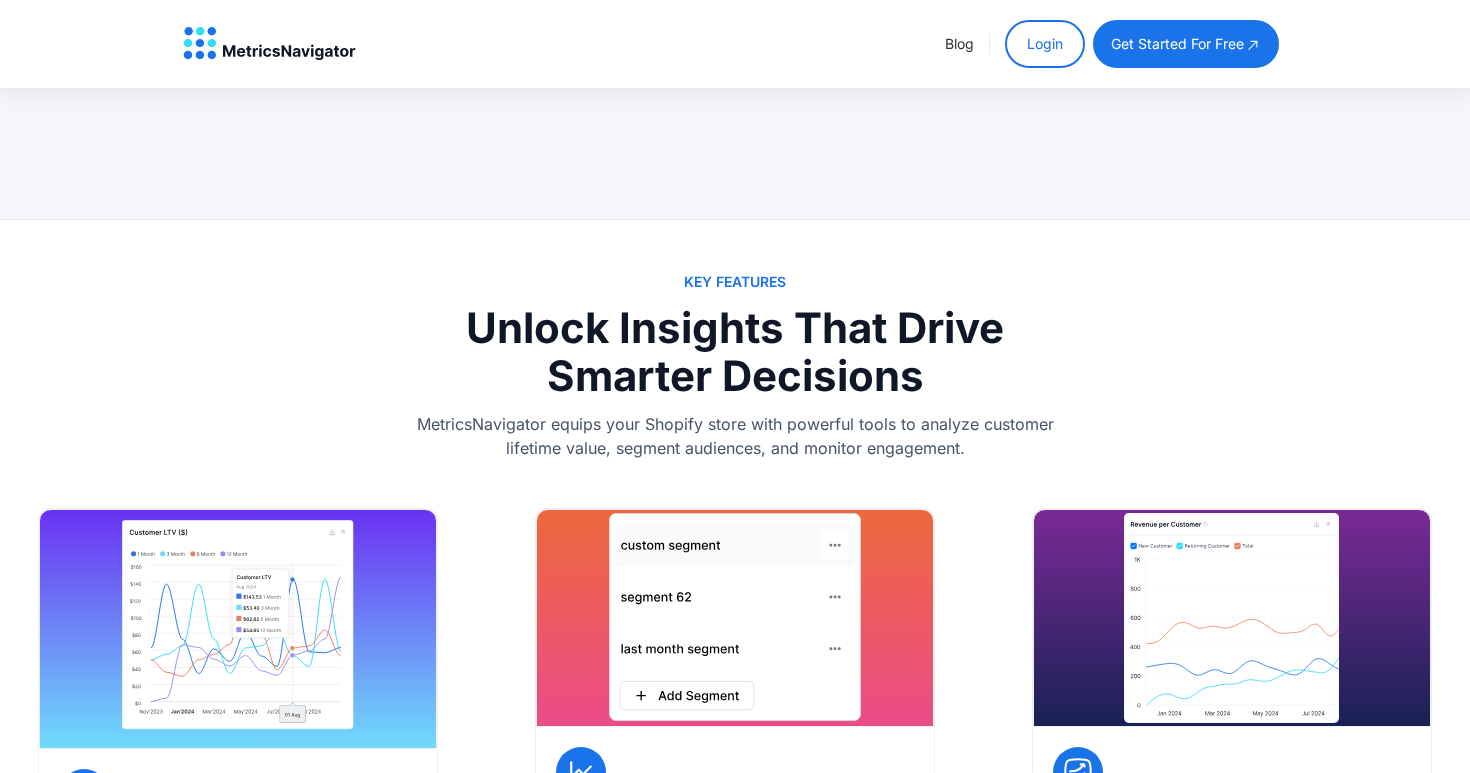 scroll, scrollTop: 0, scrollLeft: 0, axis: both 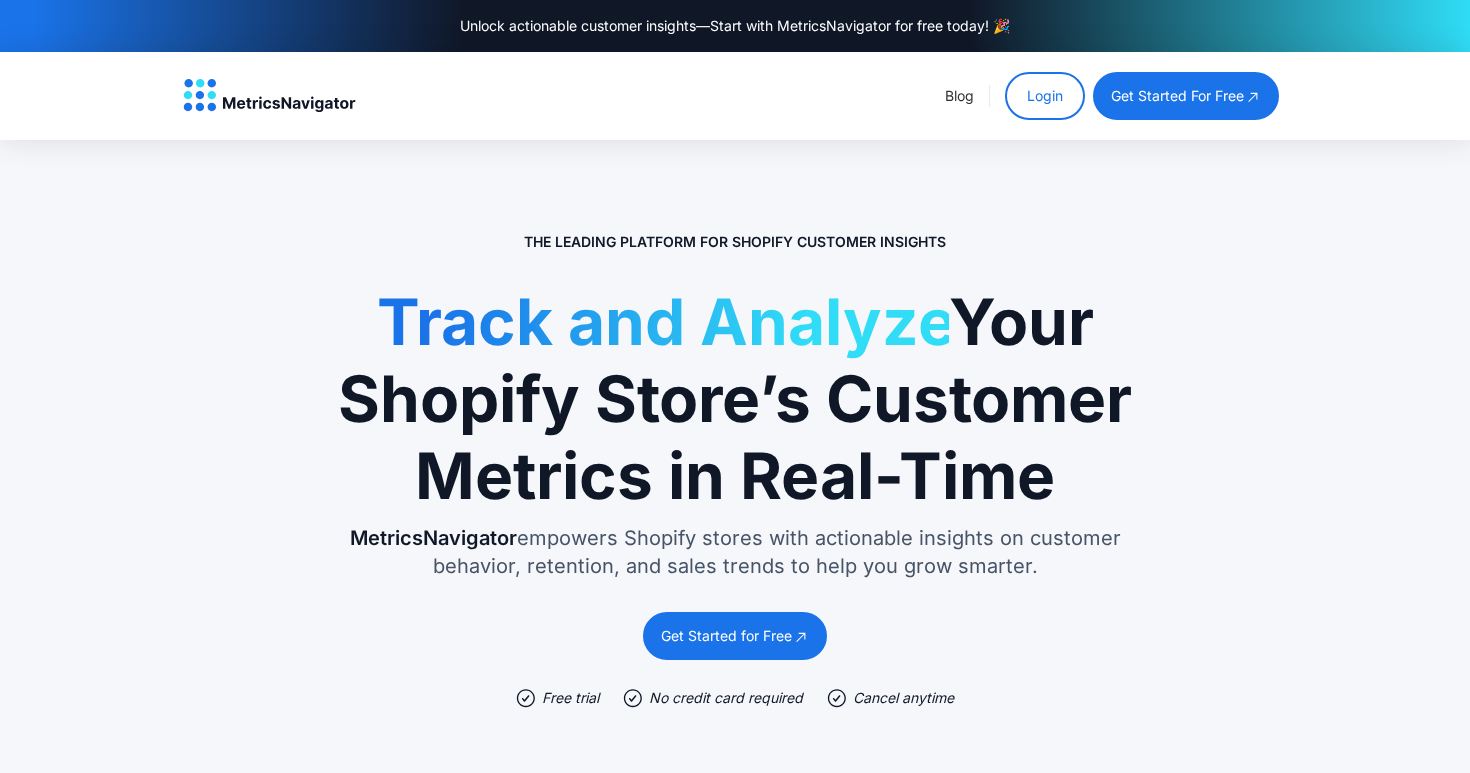 click on "Login" at bounding box center (1045, 96) 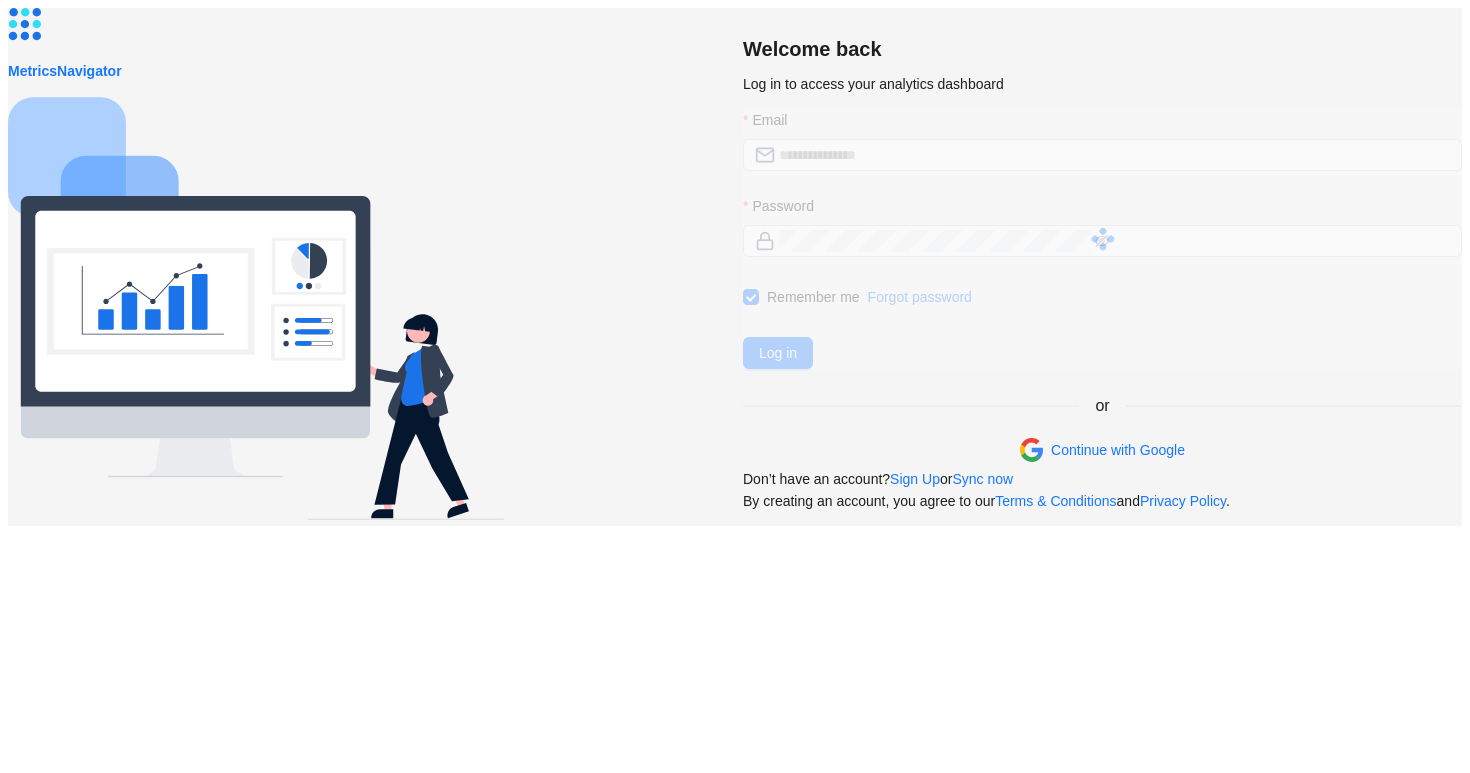 scroll, scrollTop: 0, scrollLeft: 0, axis: both 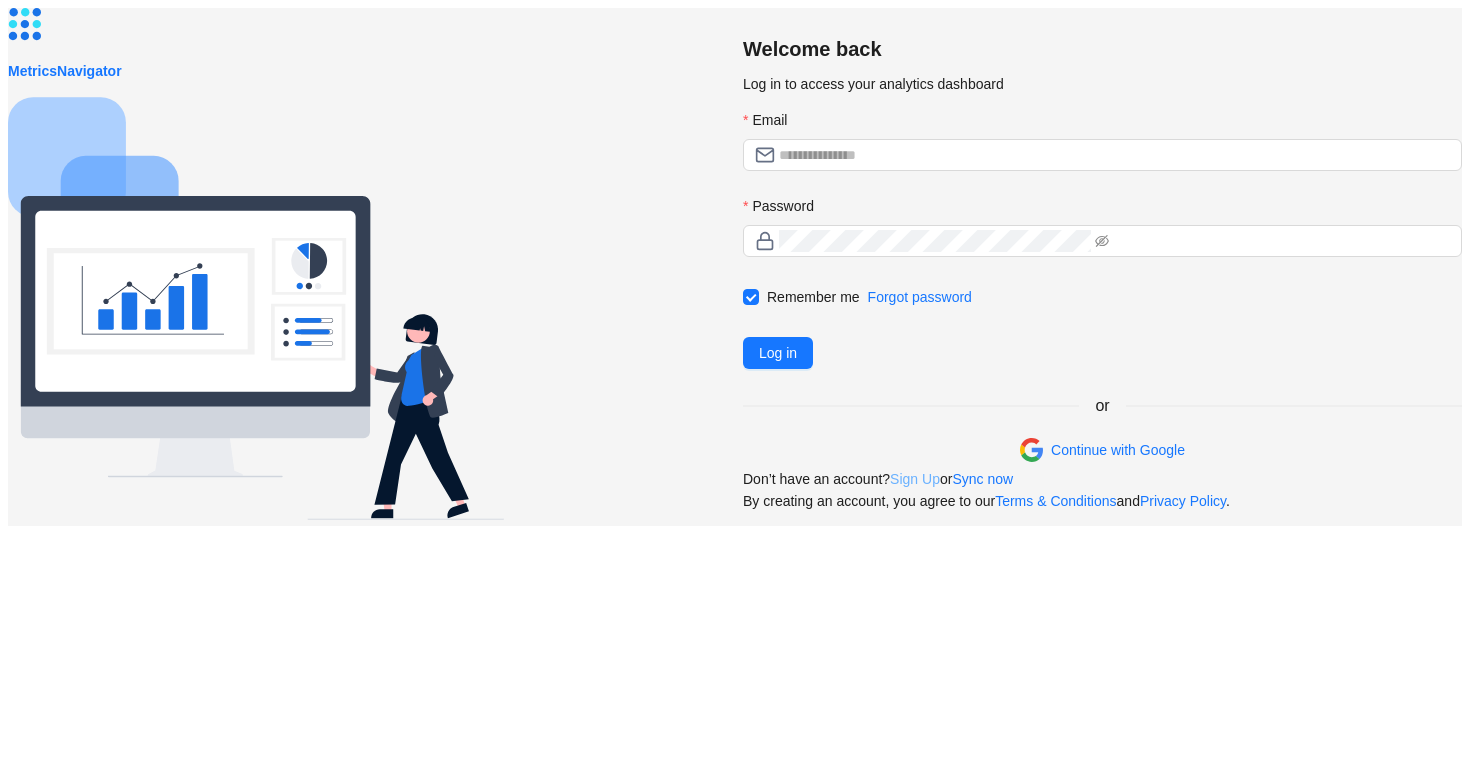 click on "Sign Up" at bounding box center [915, 479] 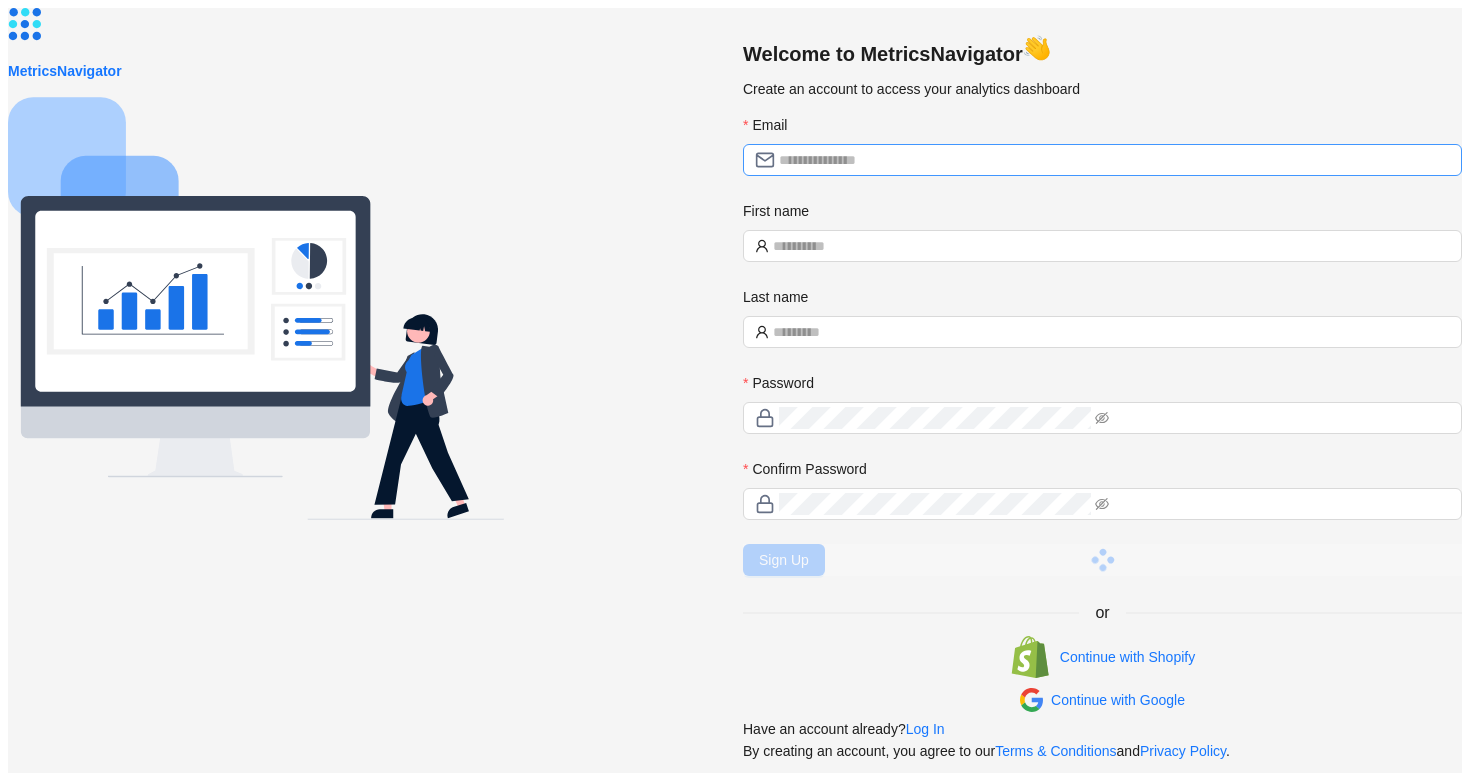 scroll, scrollTop: 0, scrollLeft: 0, axis: both 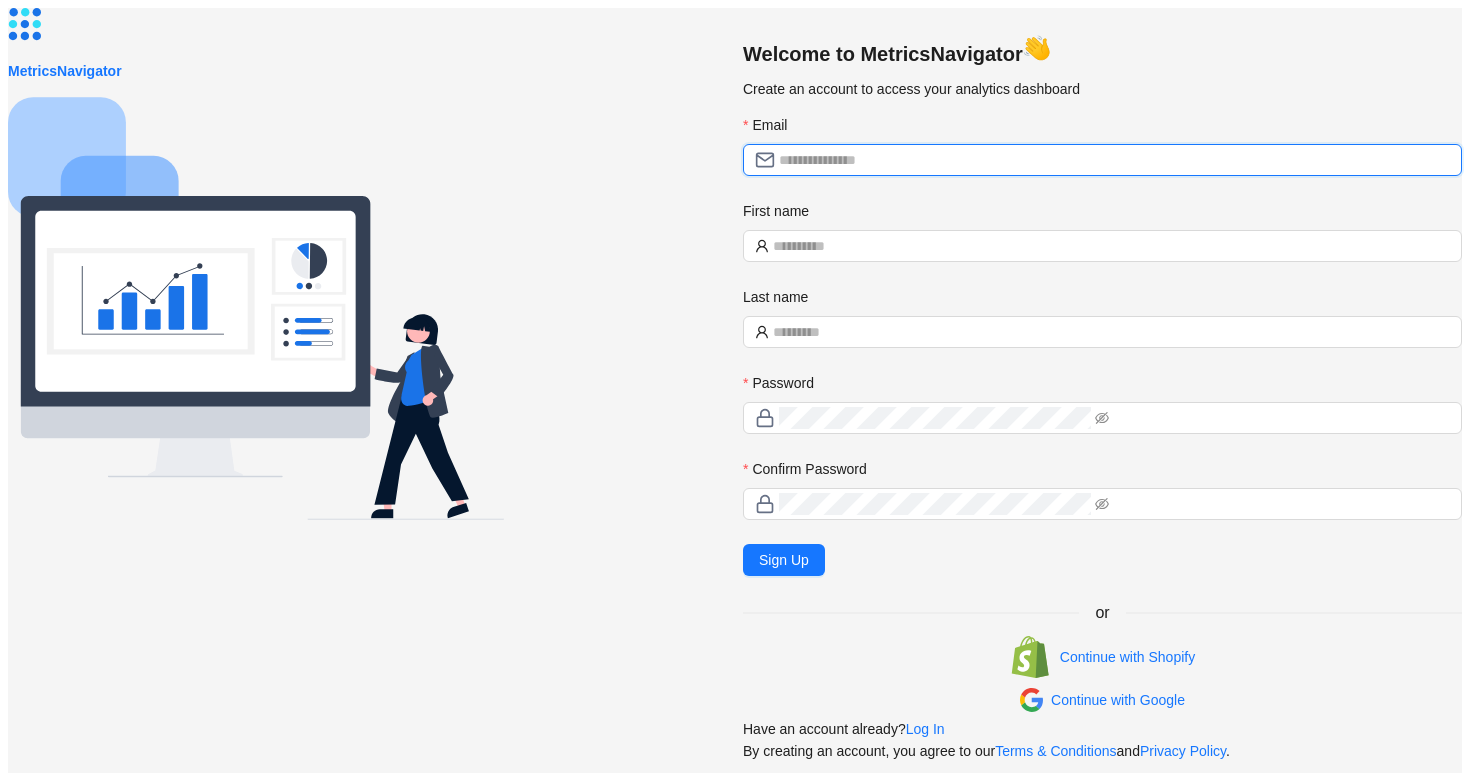 click on "Email" at bounding box center [1114, 160] 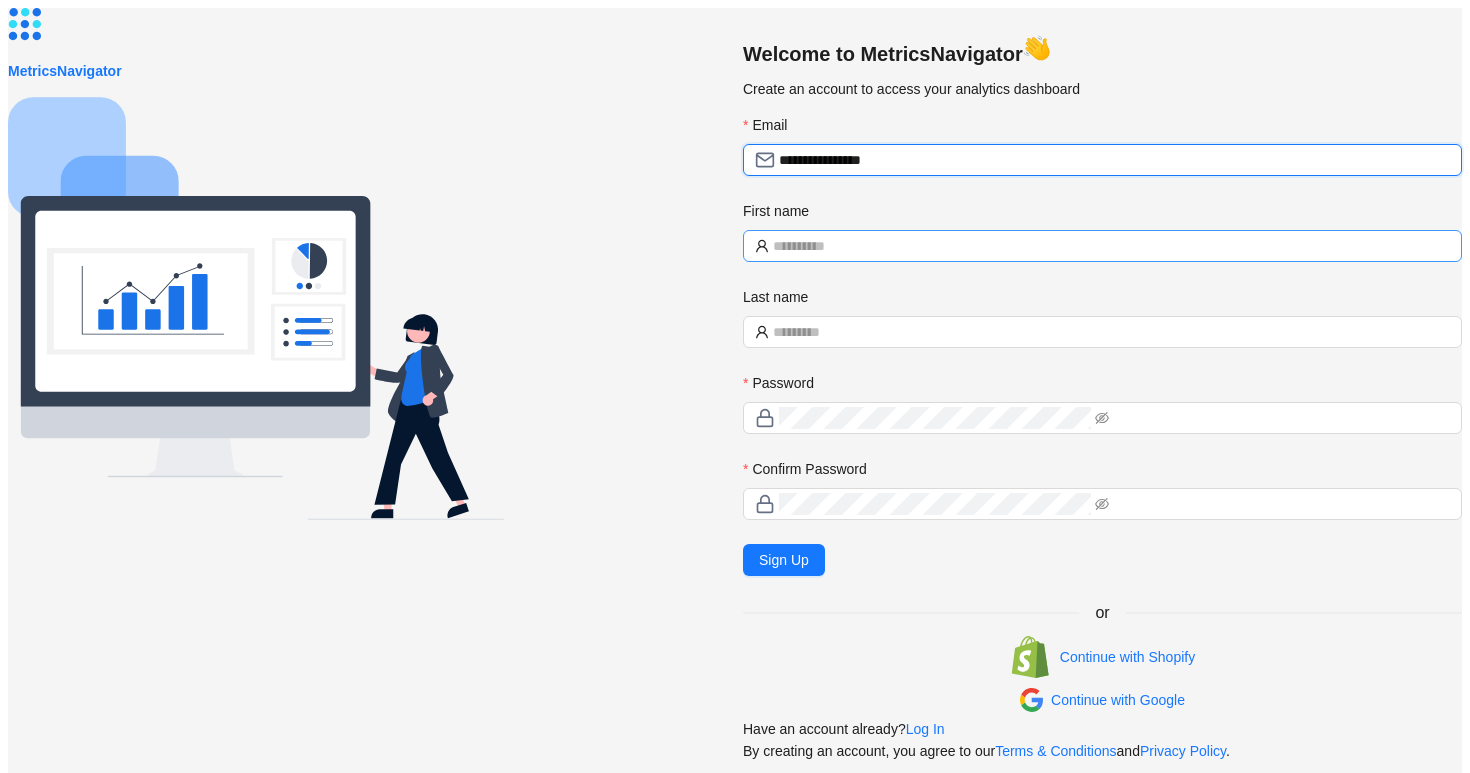 type on "**********" 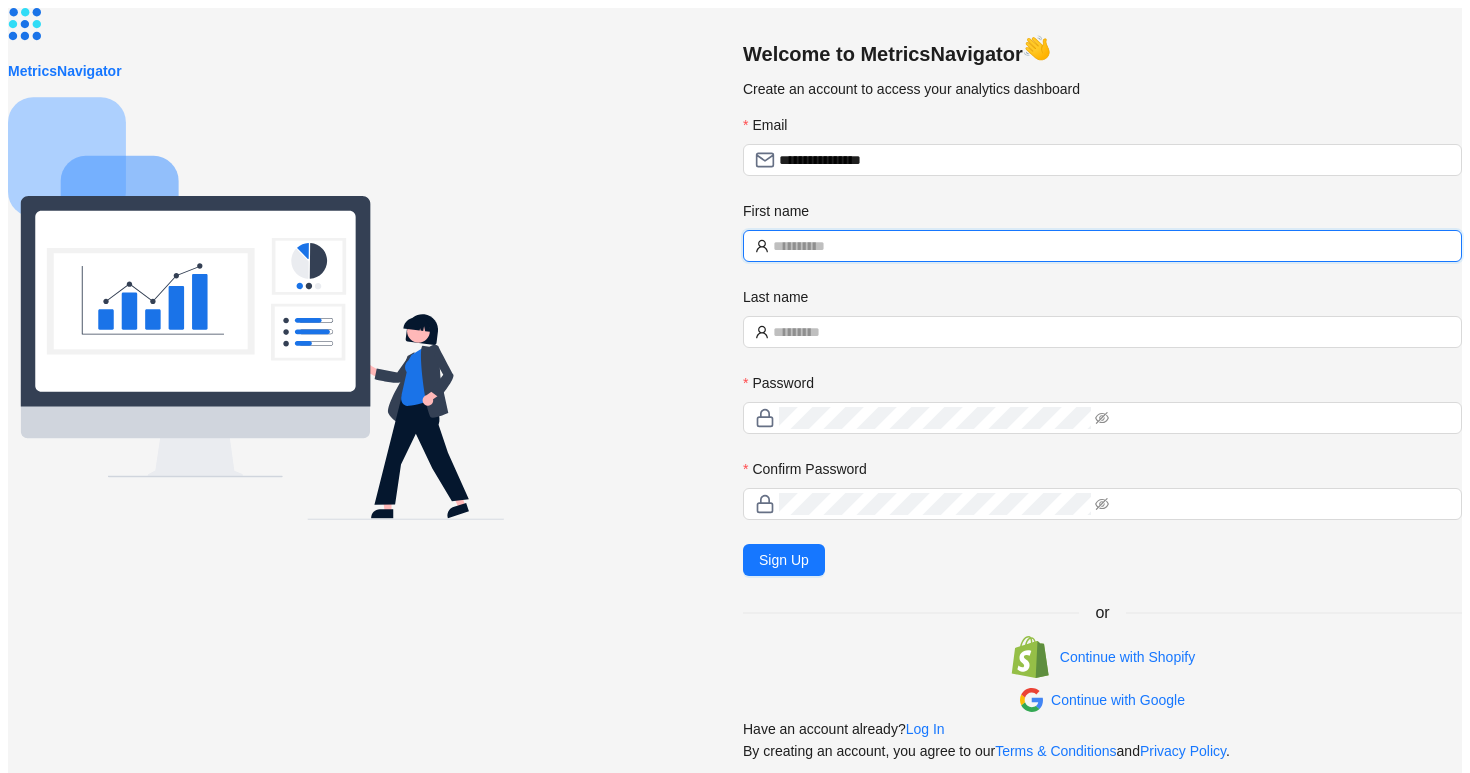 click on "First name" at bounding box center (1111, 246) 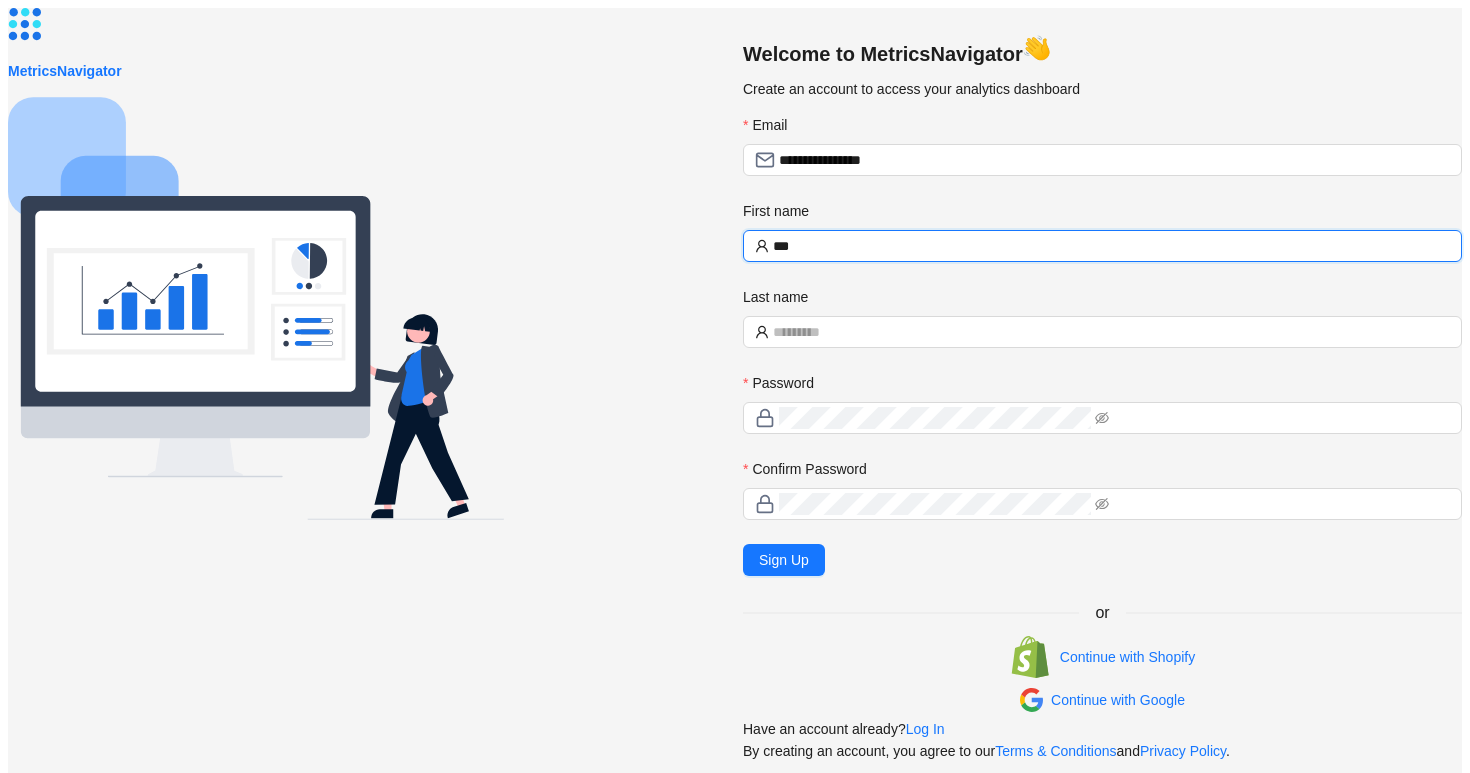type on "***" 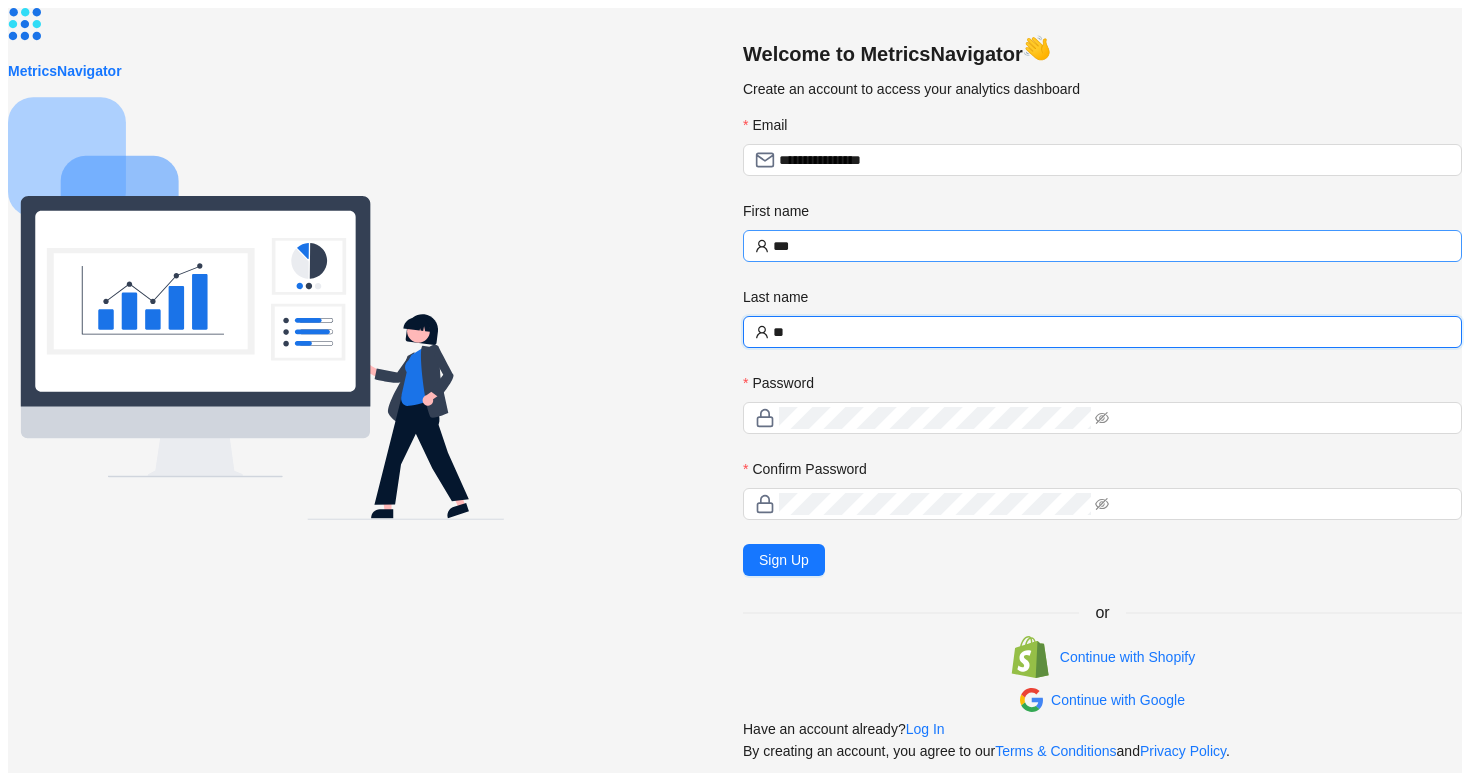 type on "**" 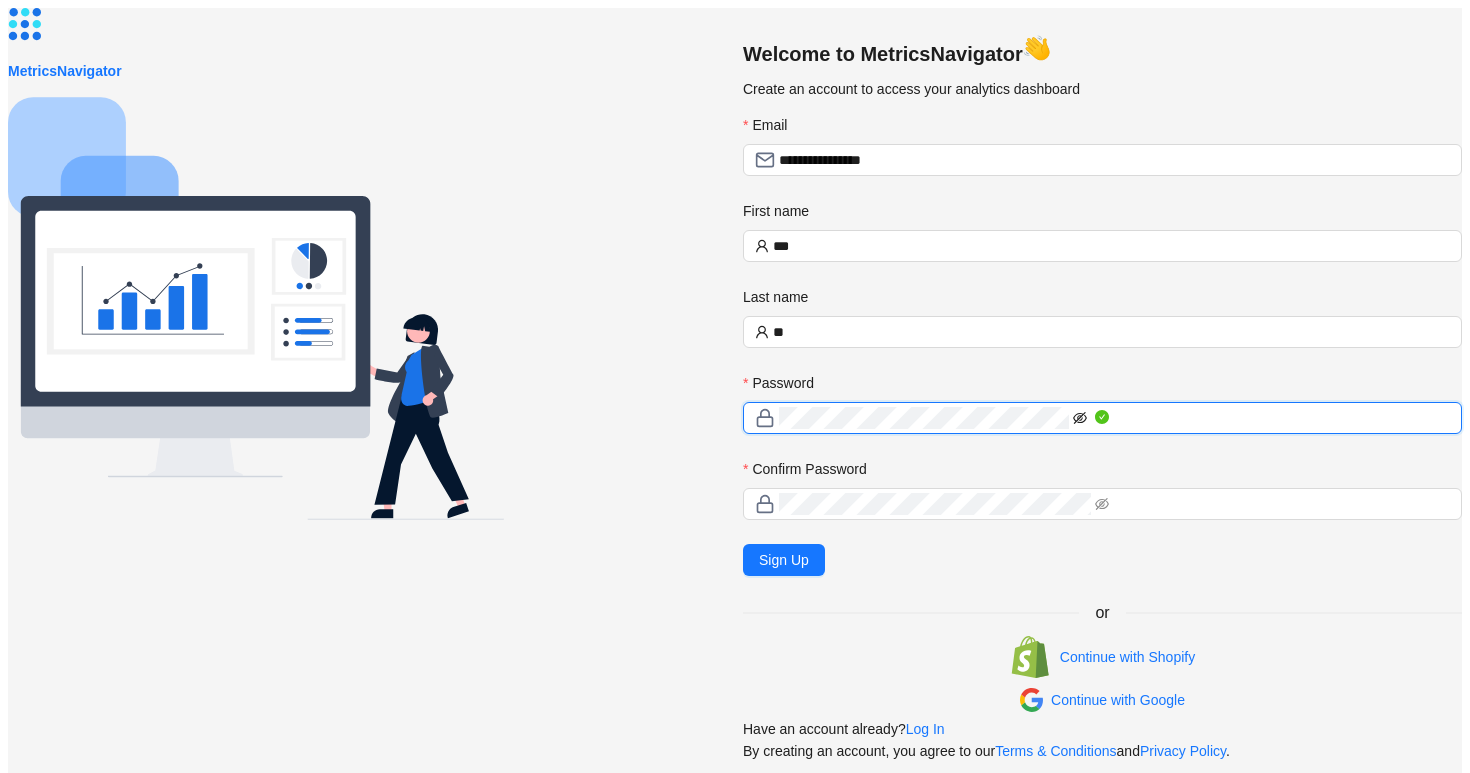 click at bounding box center (1080, 418) 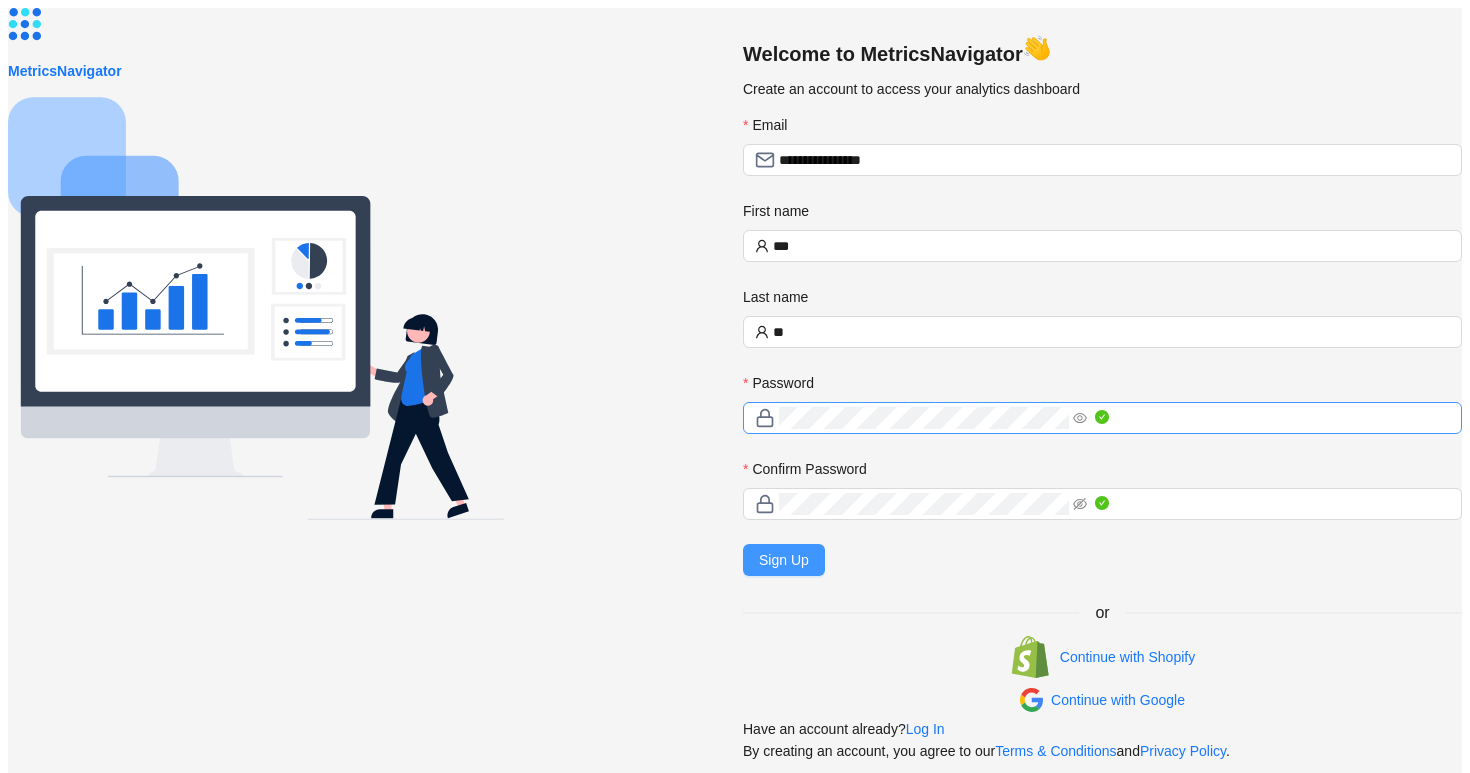 click on "Sign Up" at bounding box center (784, 560) 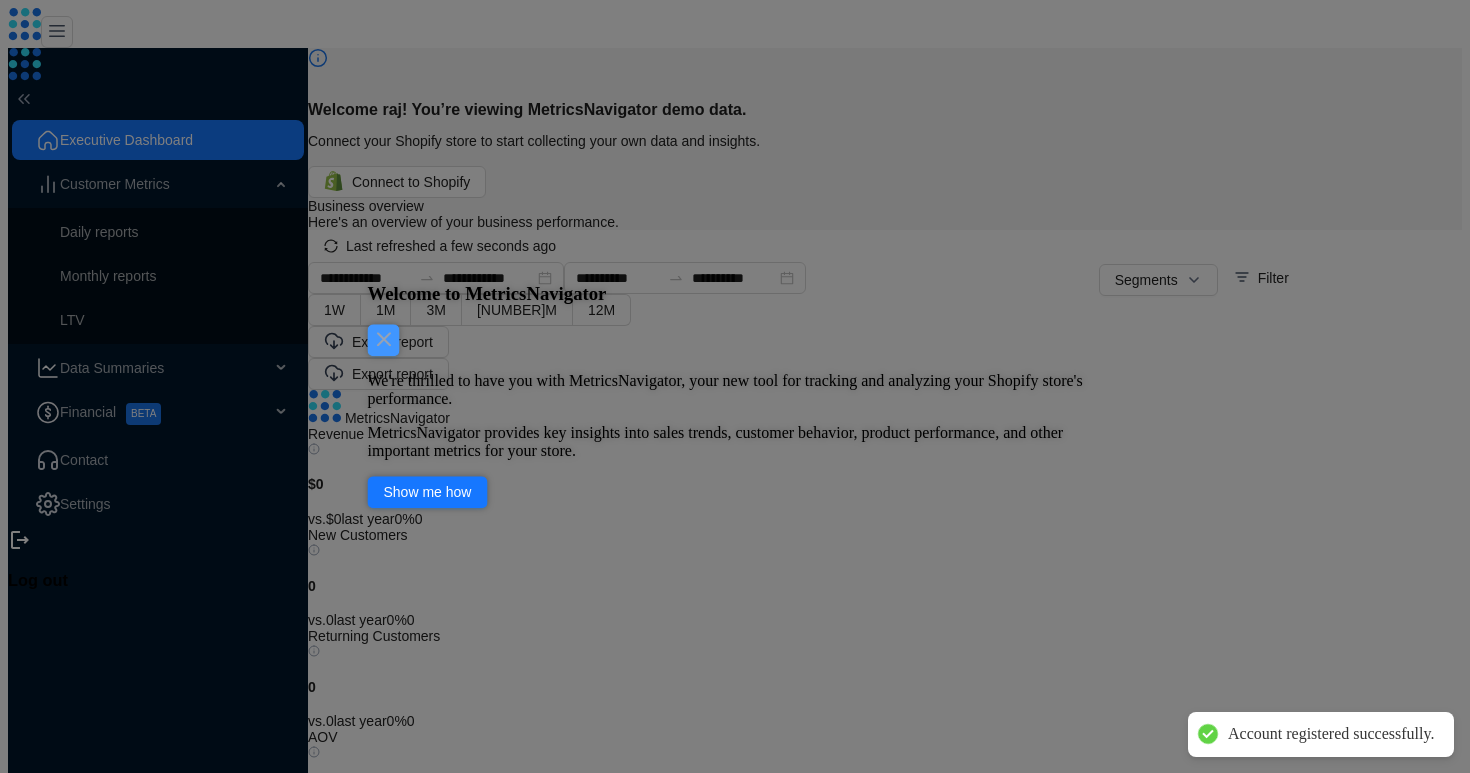 click at bounding box center (383, 340) 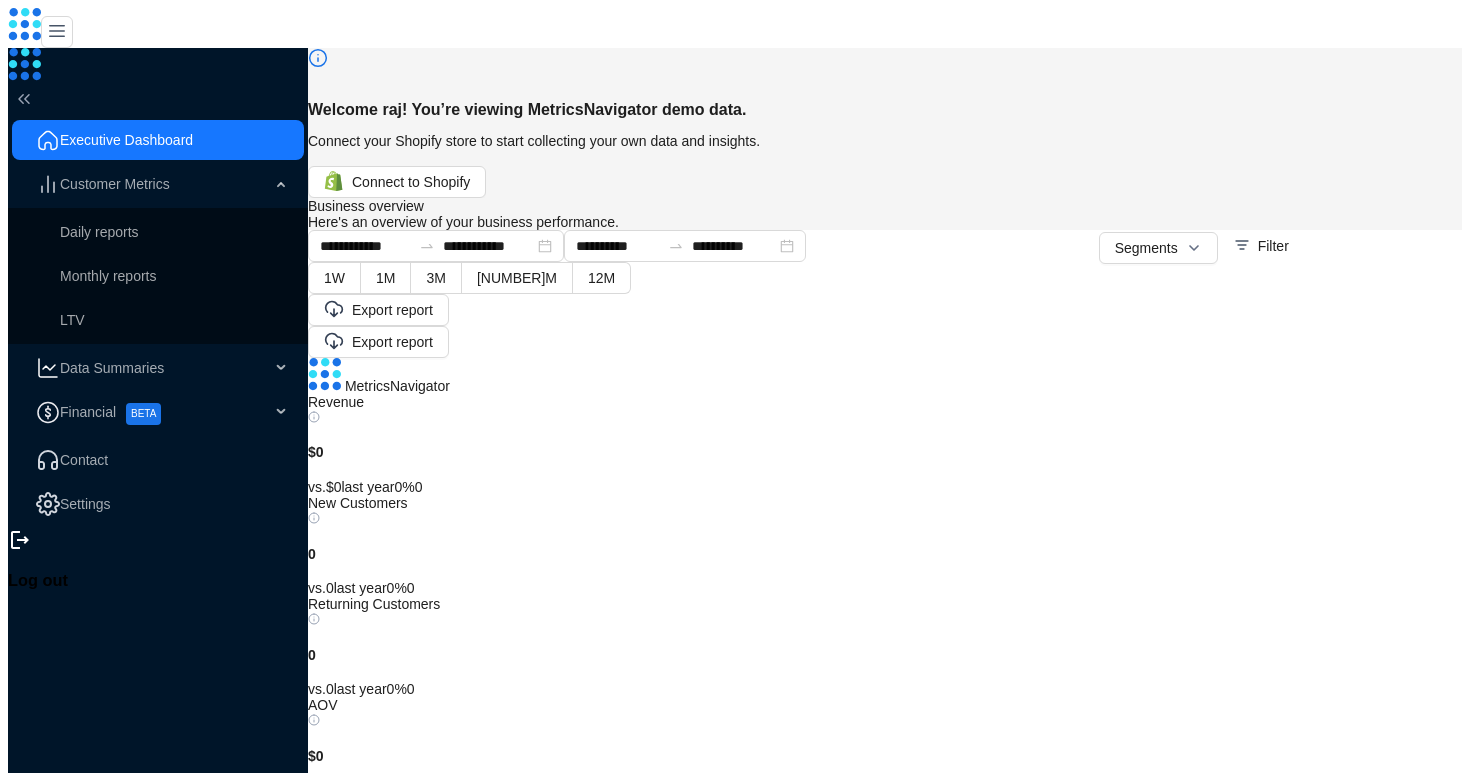 click on "Financial BETA" at bounding box center [158, 412] 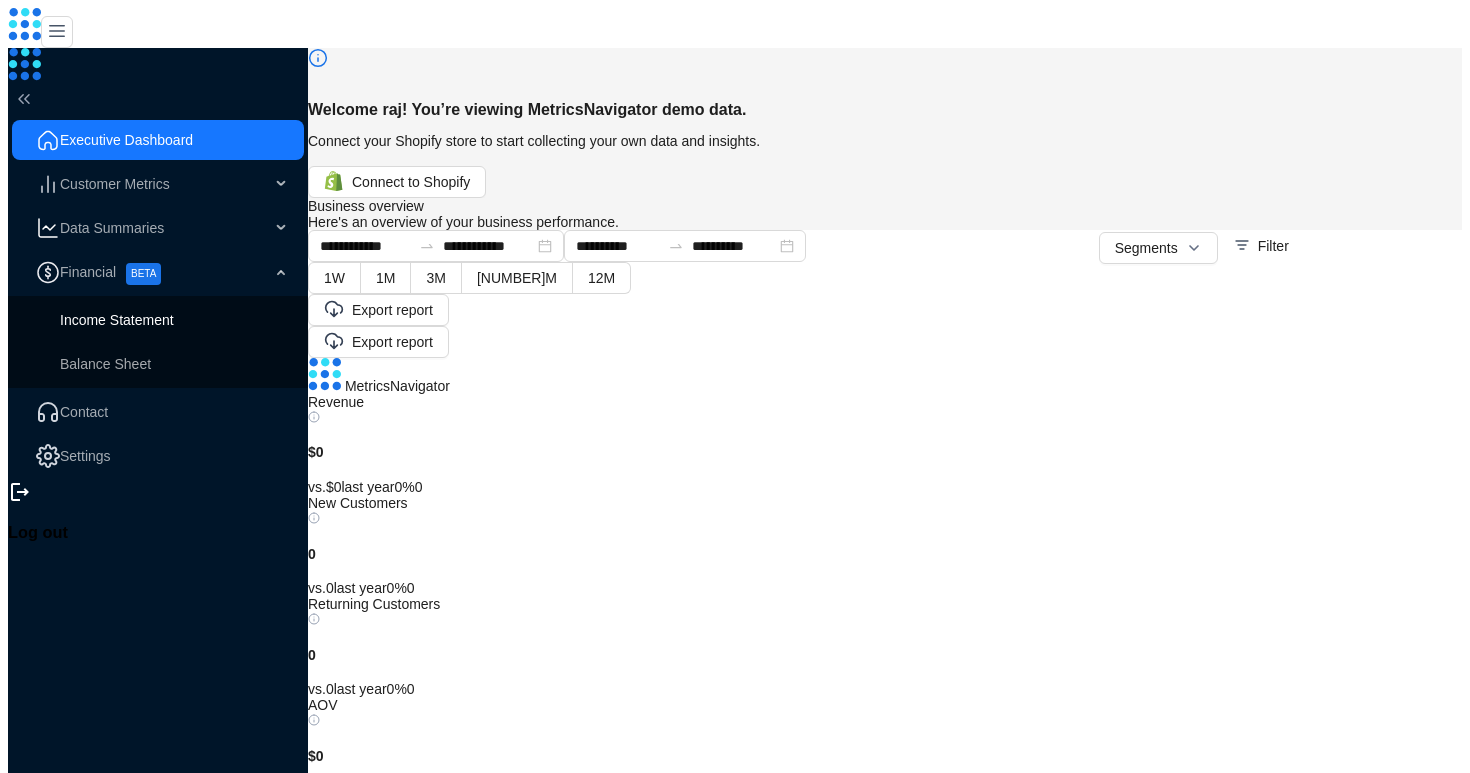 click on "Income Statement" at bounding box center (174, 320) 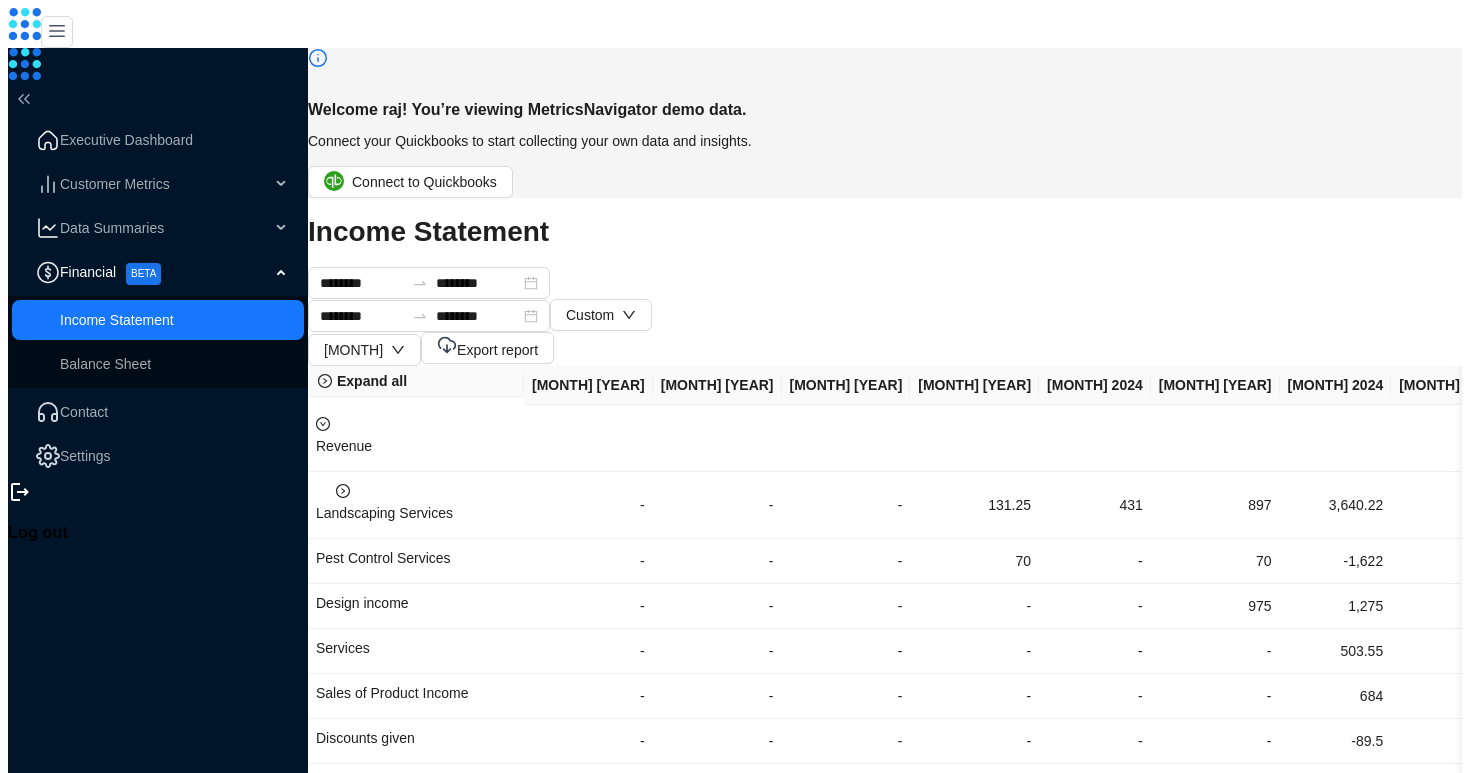 scroll, scrollTop: 0, scrollLeft: 0, axis: both 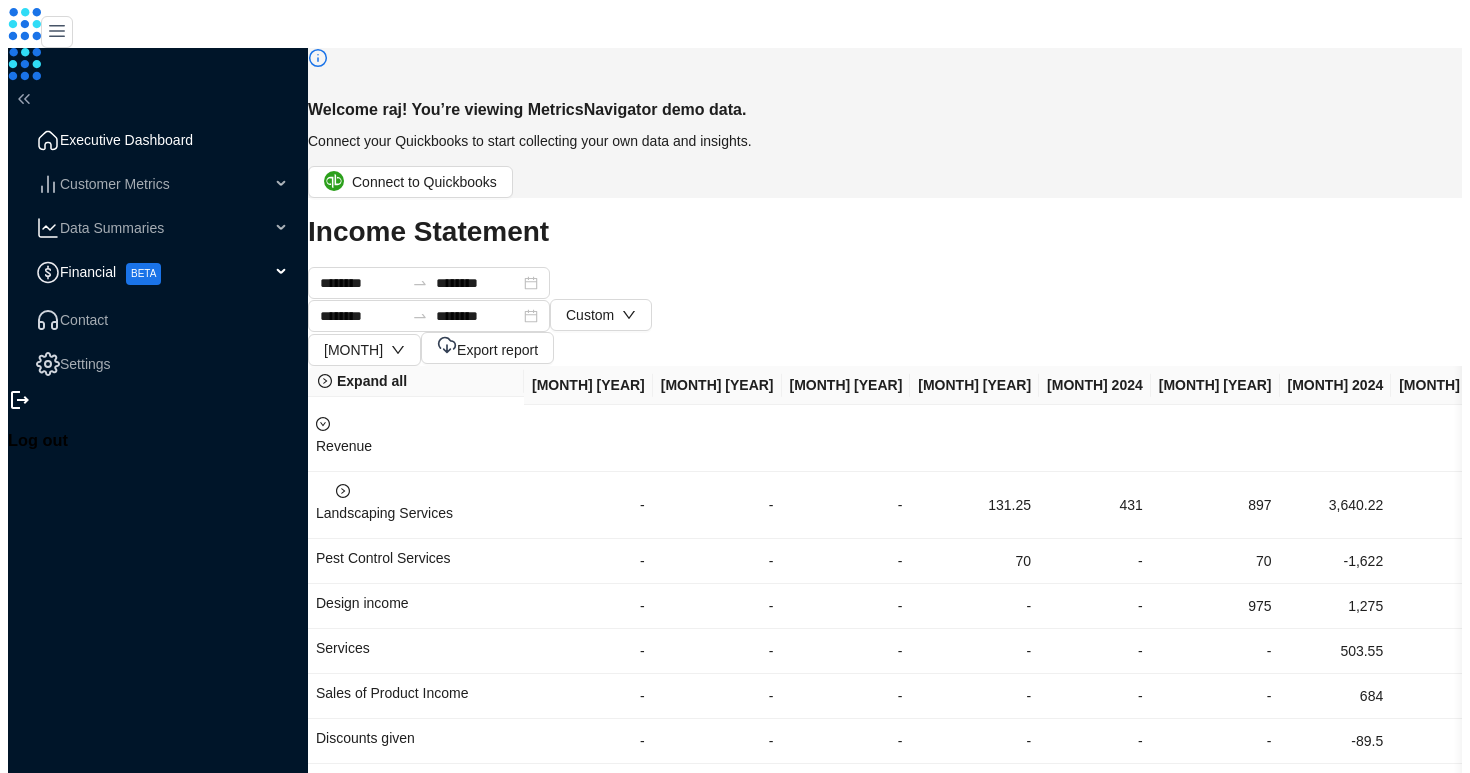 click on "Executive Dashboard" at bounding box center [174, 140] 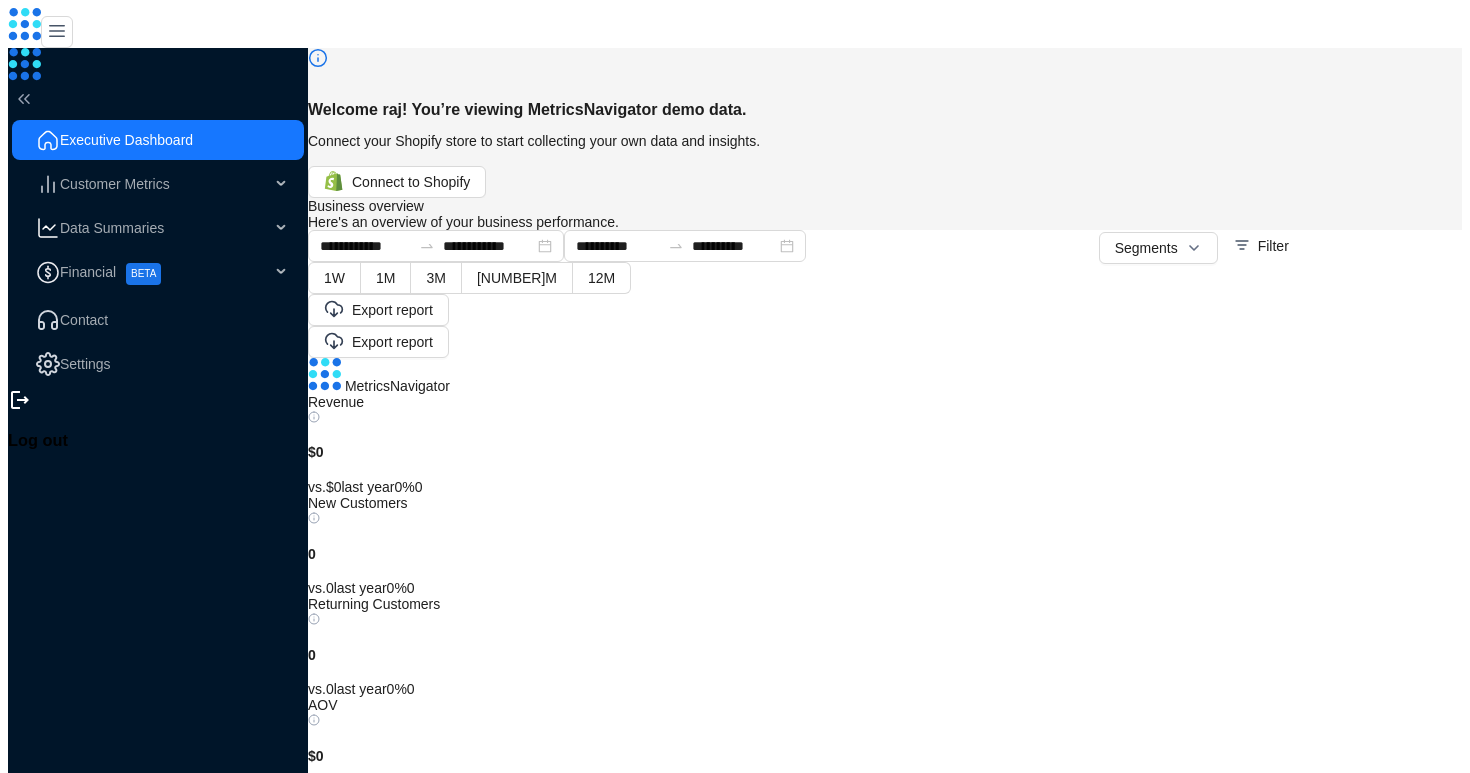 scroll, scrollTop: 0, scrollLeft: 0, axis: both 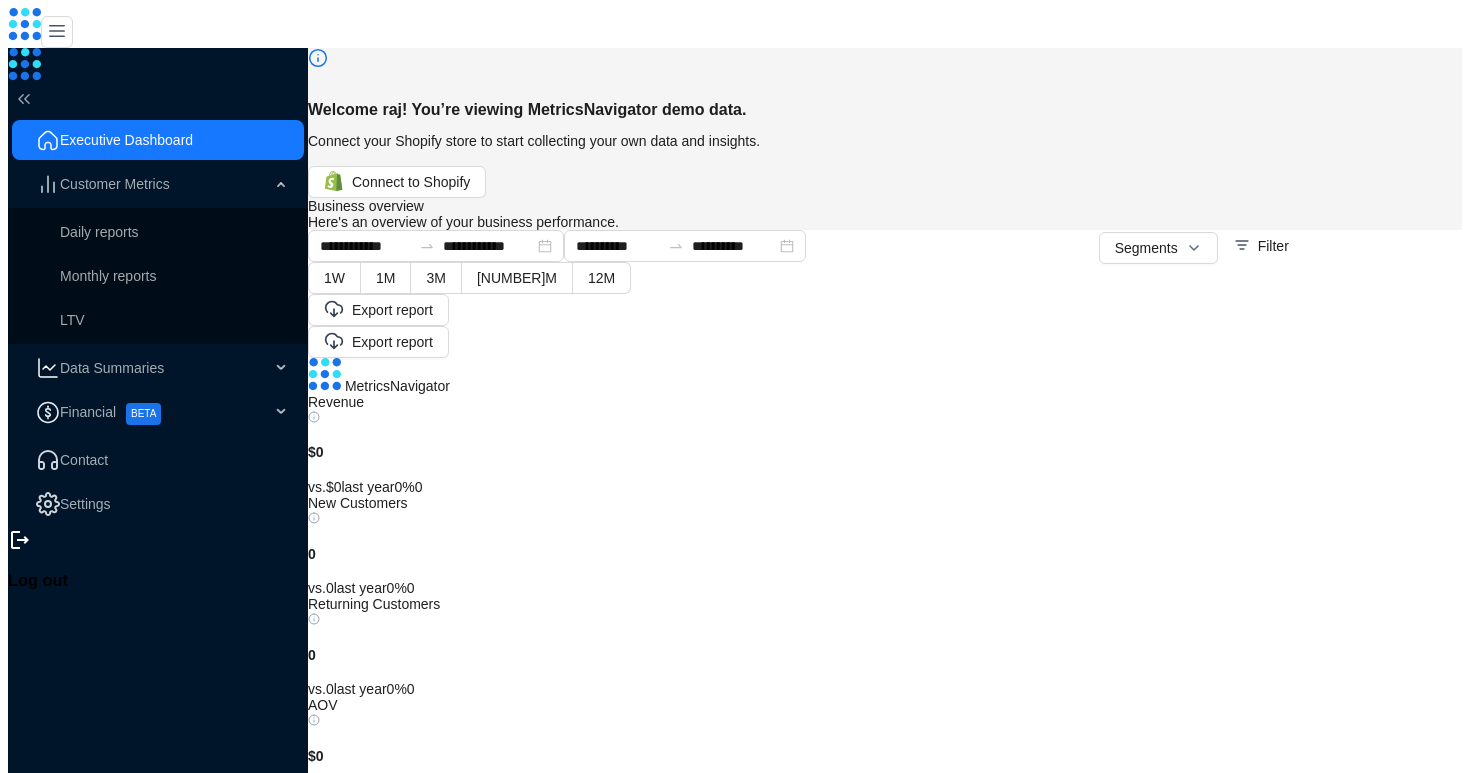 click on "Revenue" at bounding box center [885, 410] 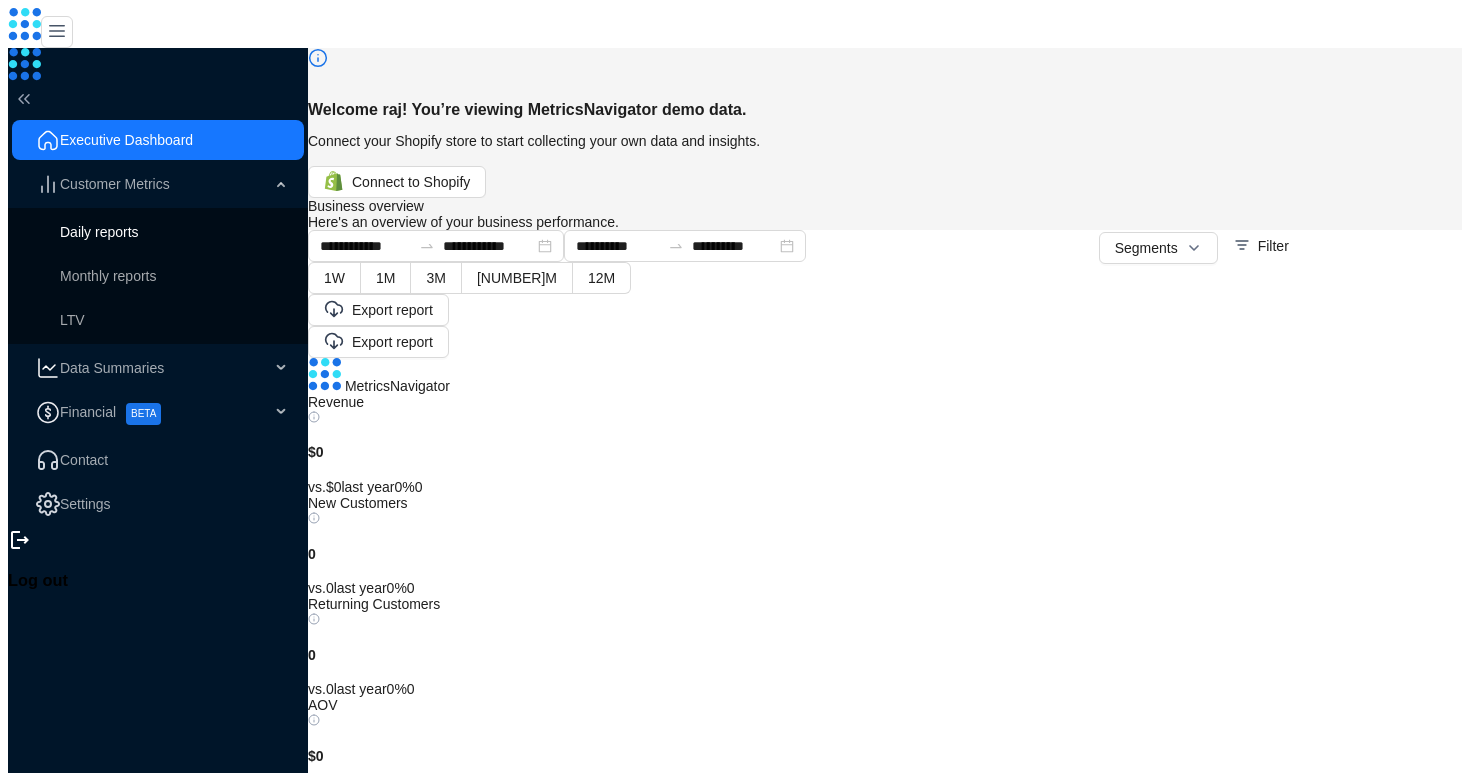 click on "Daily reports" at bounding box center [99, 232] 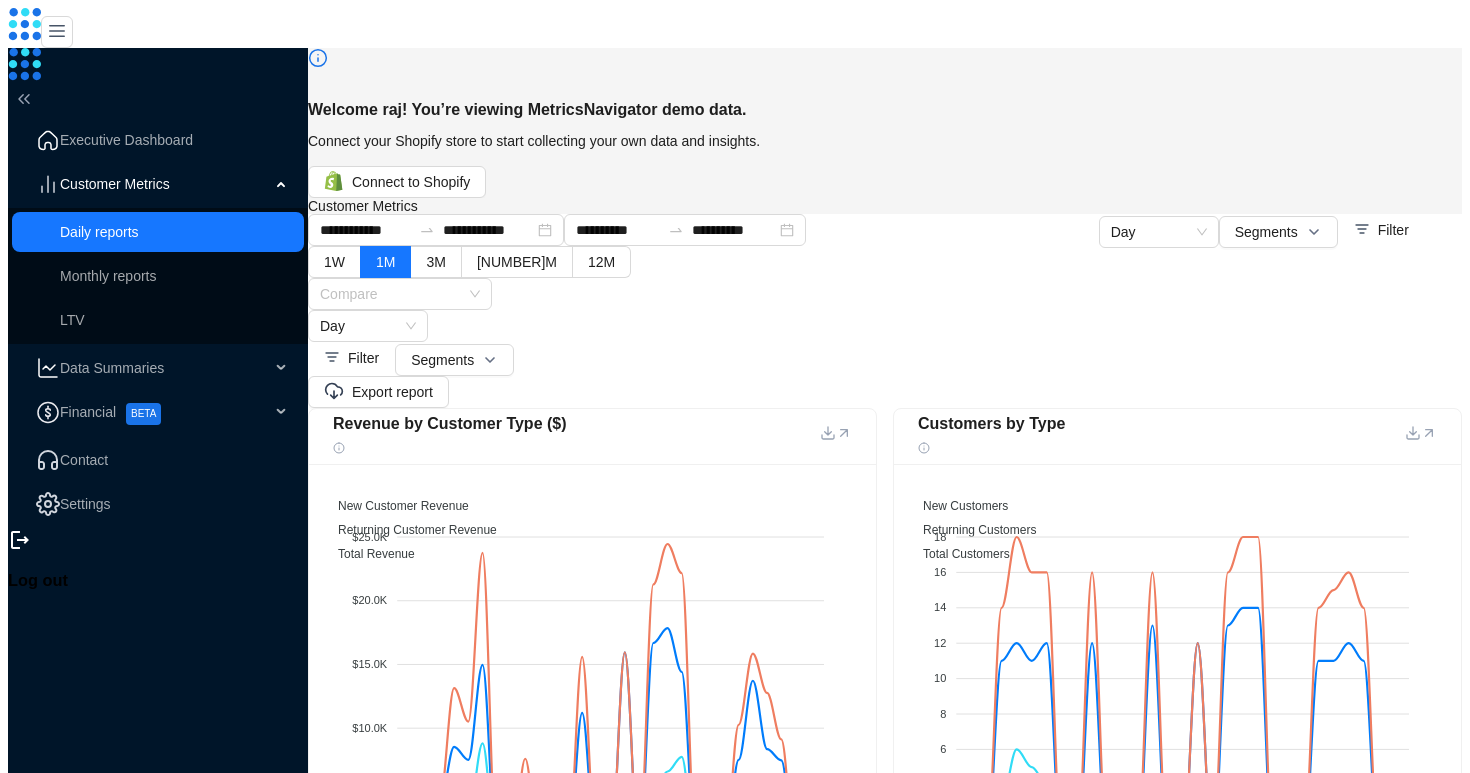 scroll, scrollTop: 0, scrollLeft: 0, axis: both 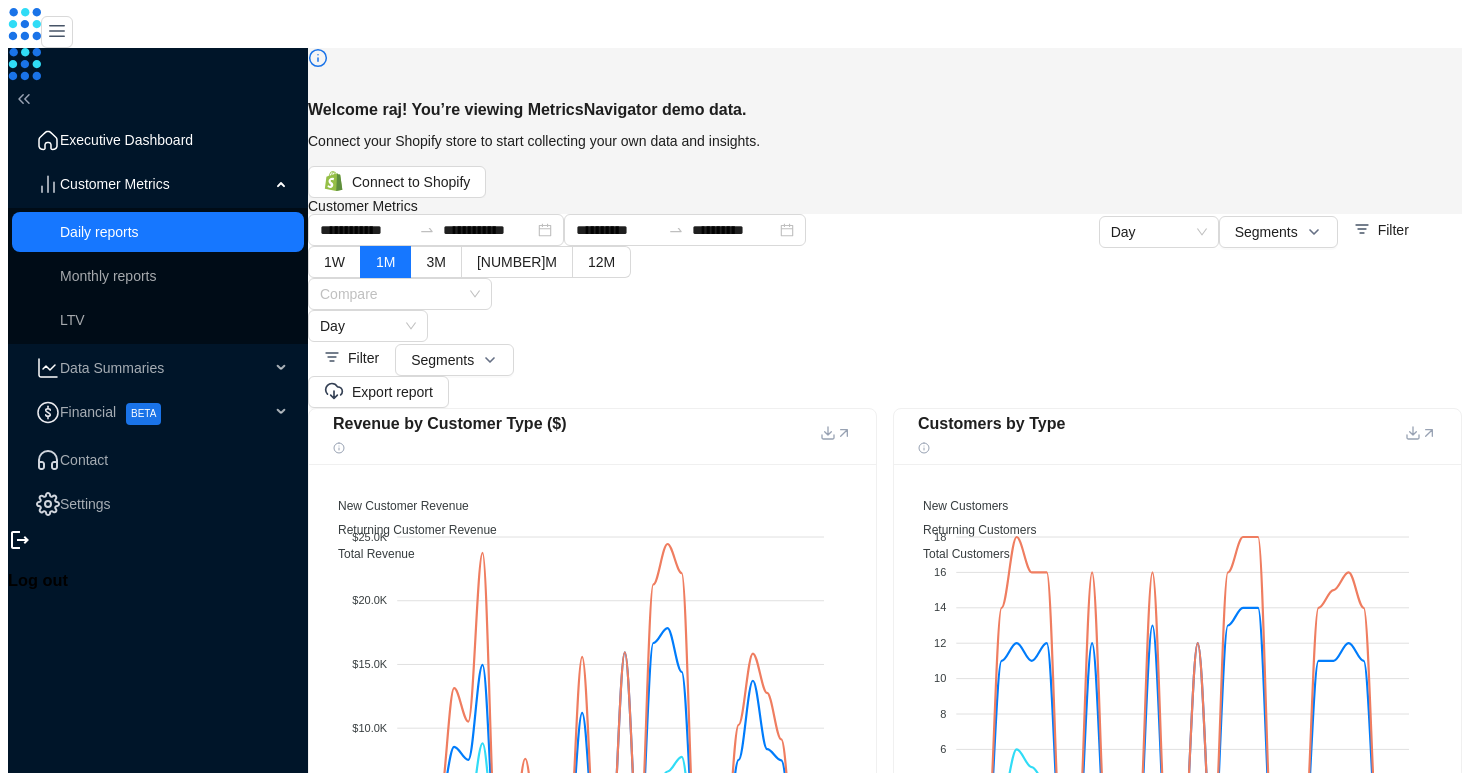 click on "Executive Dashboard" at bounding box center (174, 140) 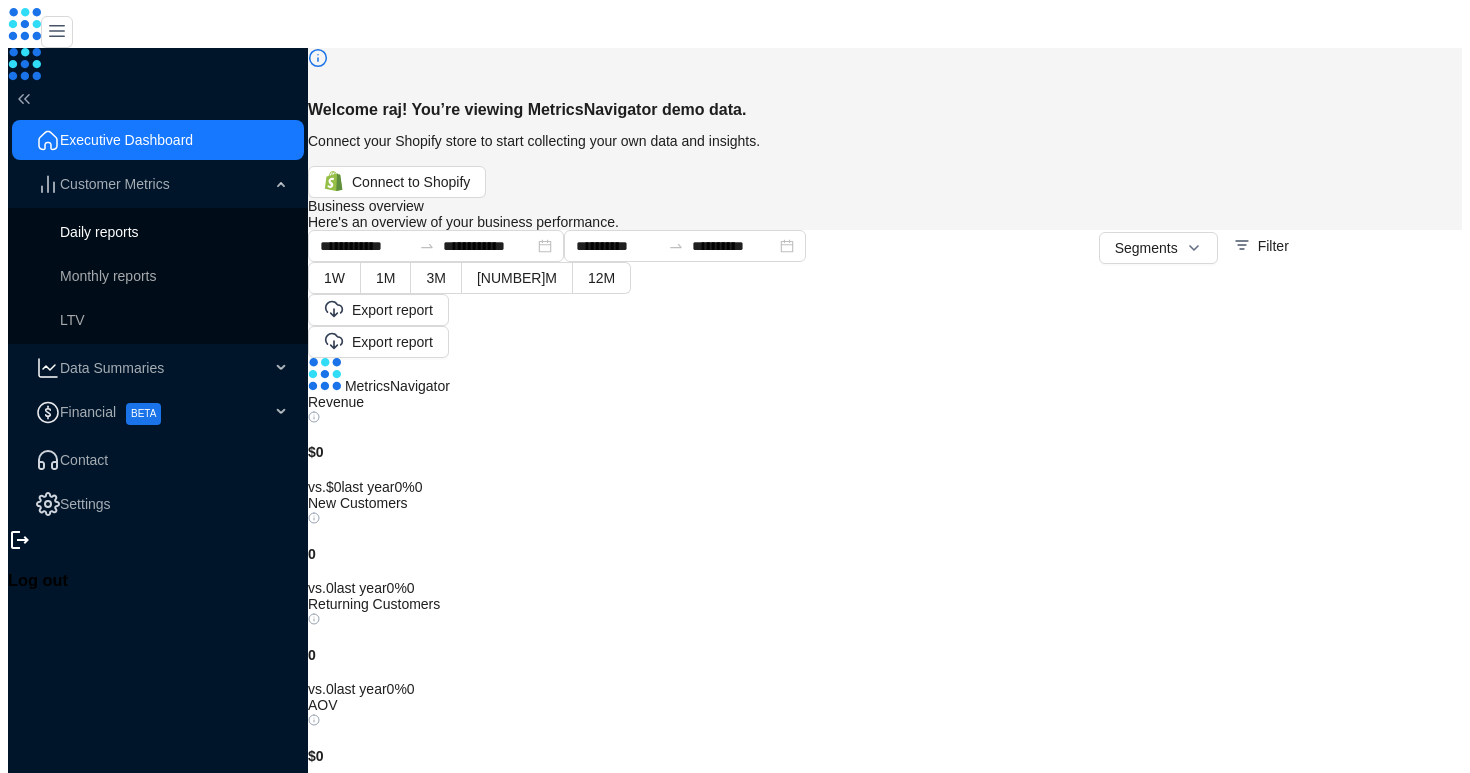 click on "Daily reports" at bounding box center [99, 232] 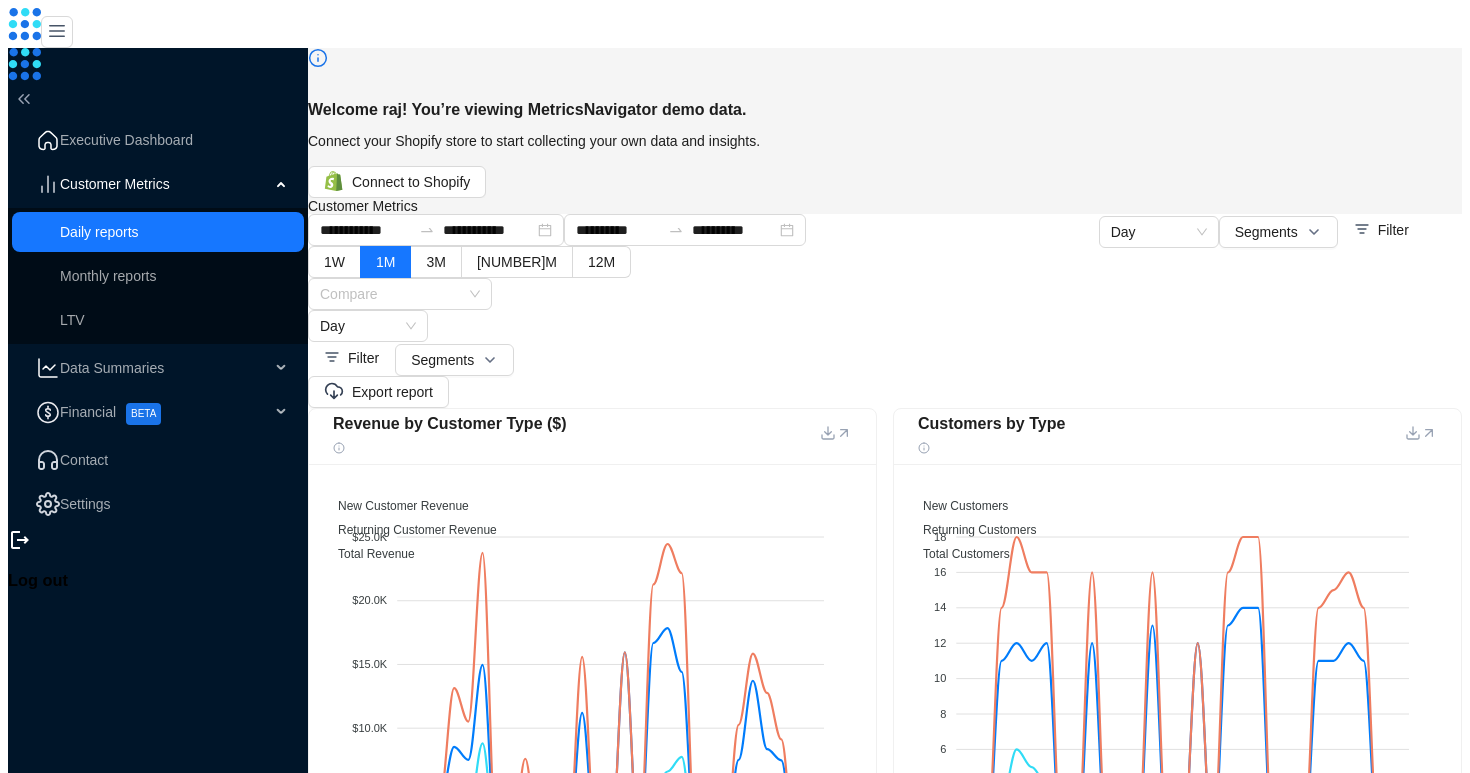 scroll, scrollTop: 723, scrollLeft: 0, axis: vertical 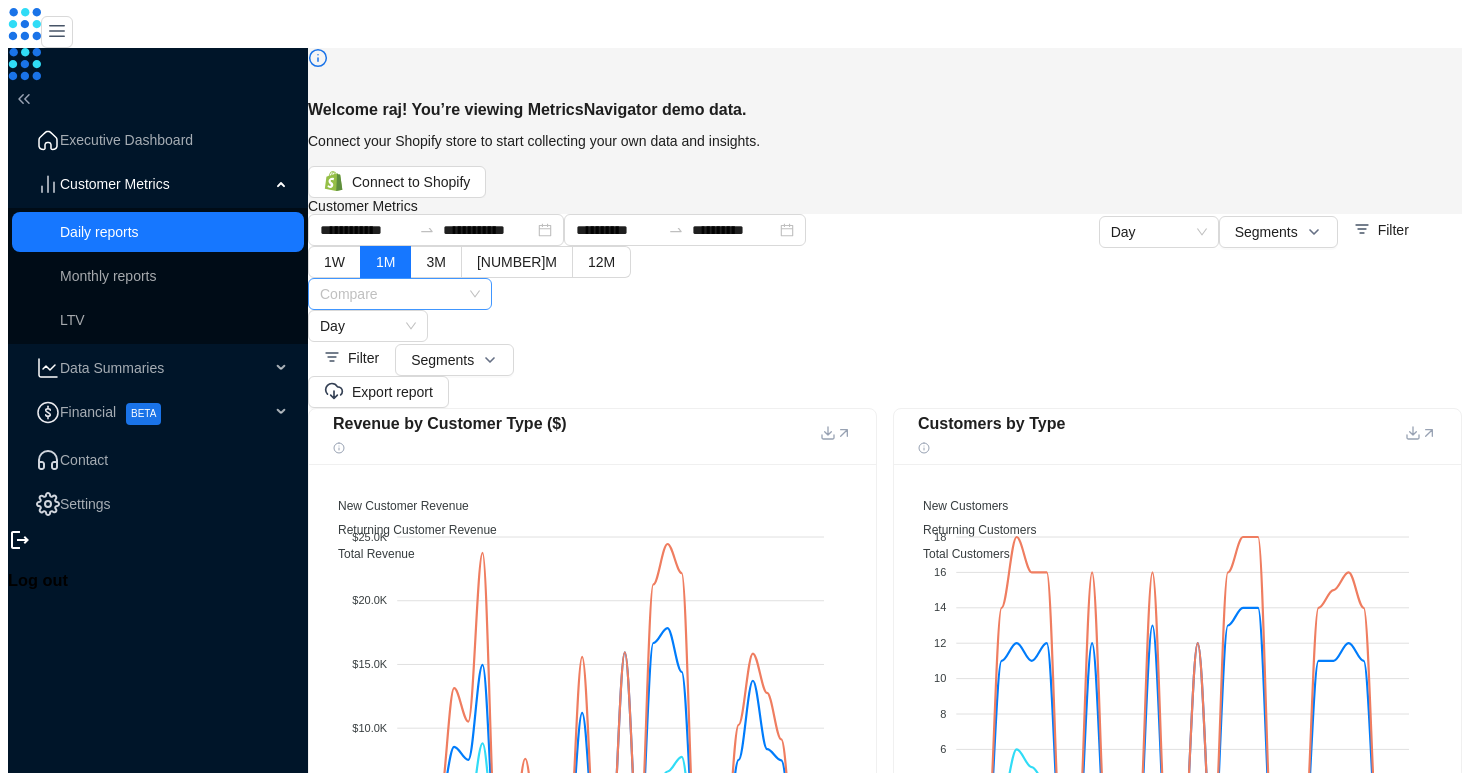 click at bounding box center (400, 294) 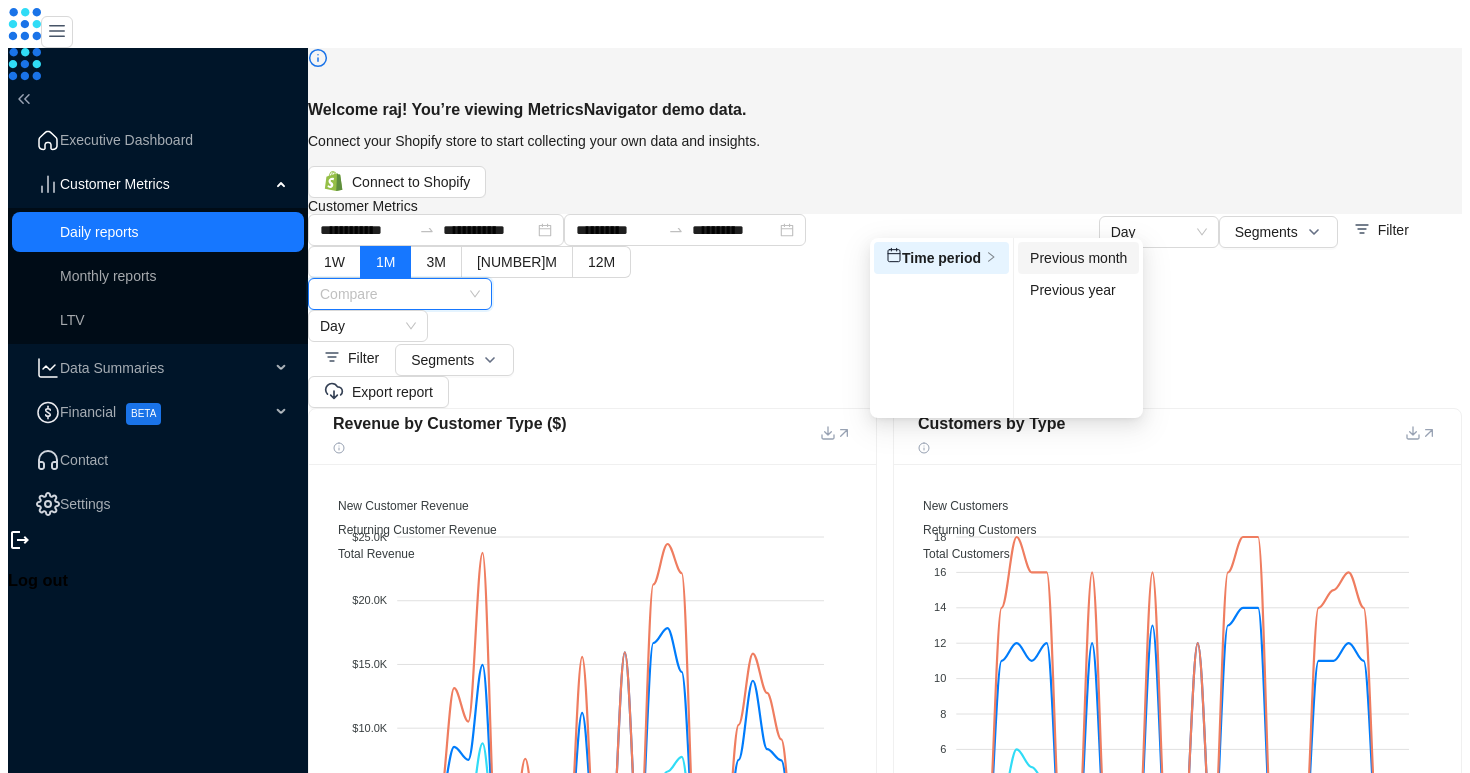click on "Previous month" at bounding box center [933, 258] 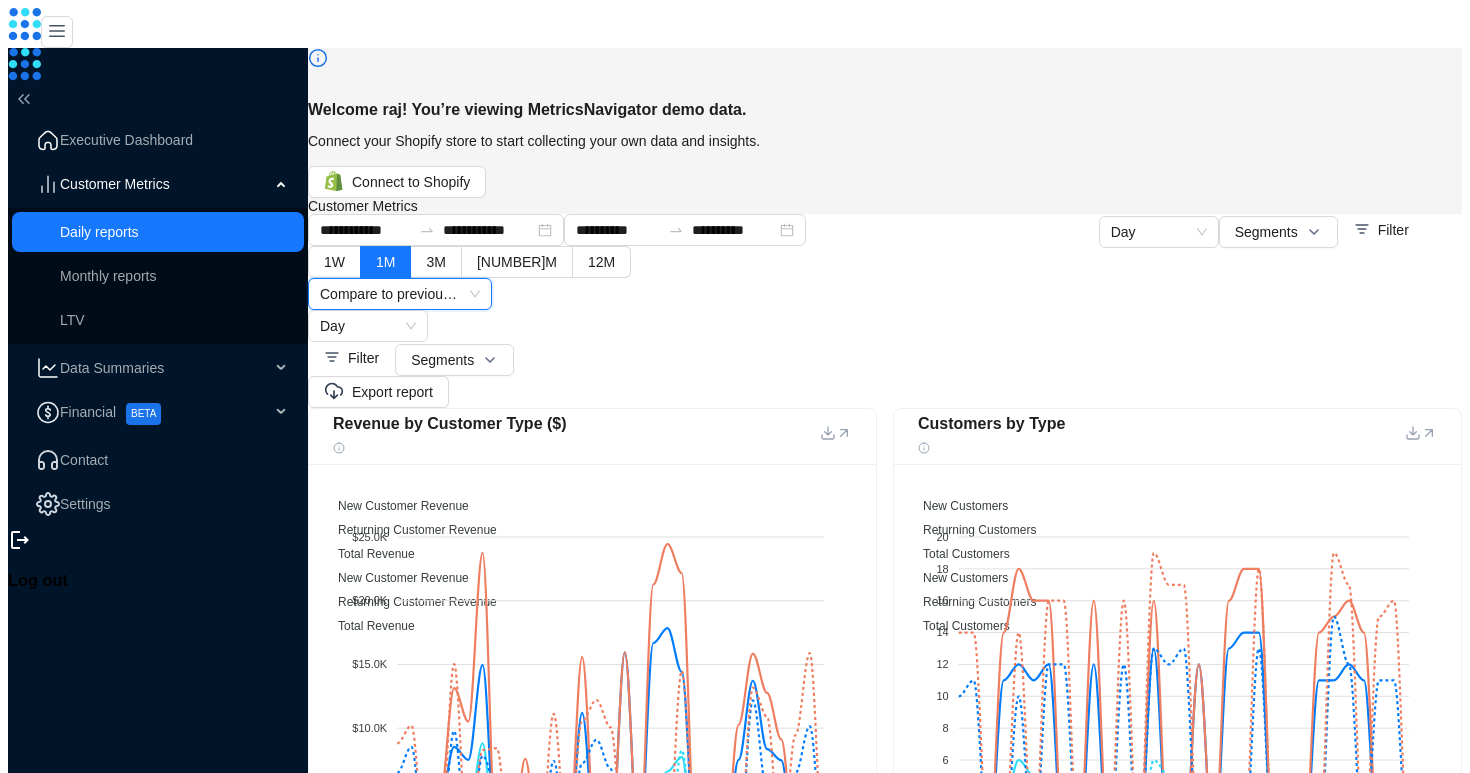 scroll, scrollTop: 655, scrollLeft: 0, axis: vertical 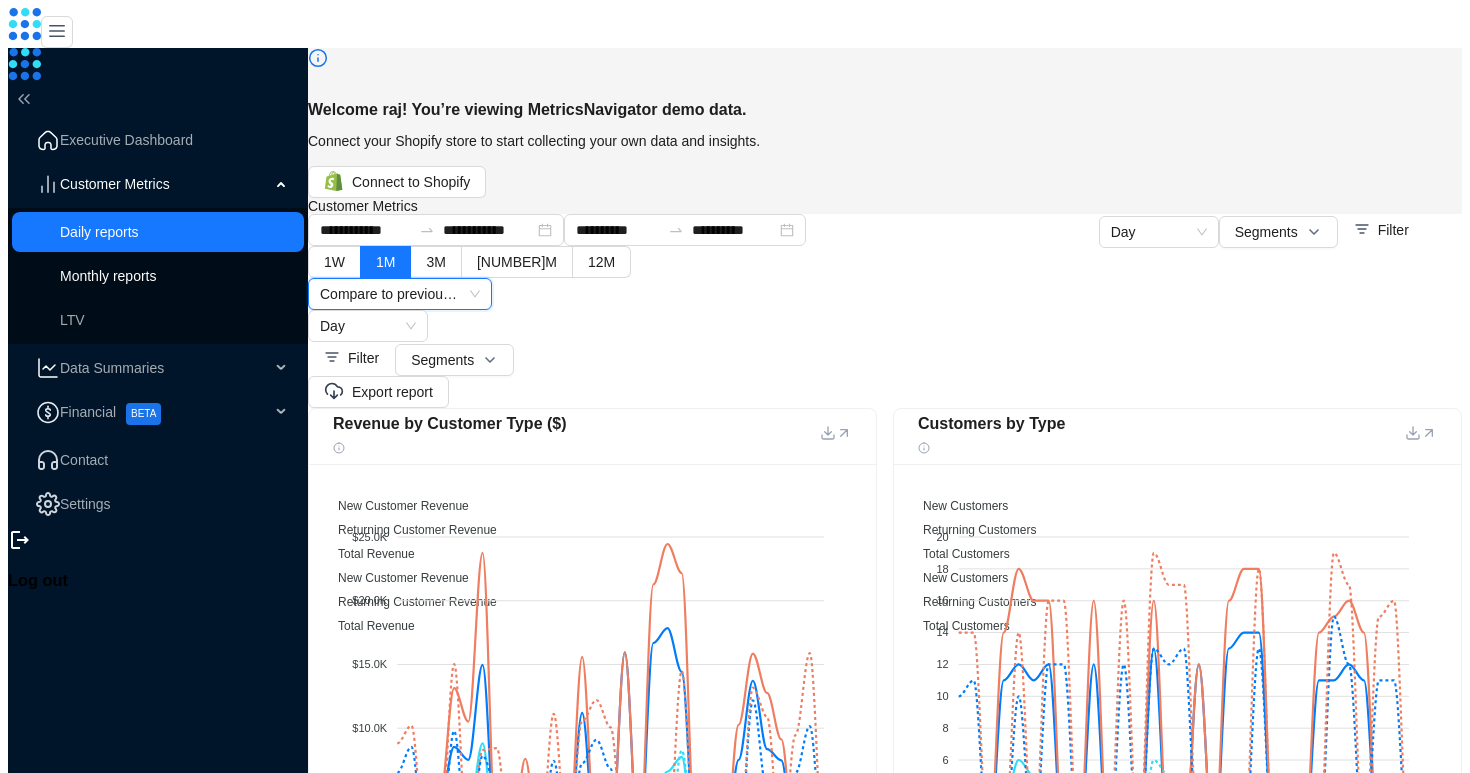 click on "Monthly reports" at bounding box center [108, 276] 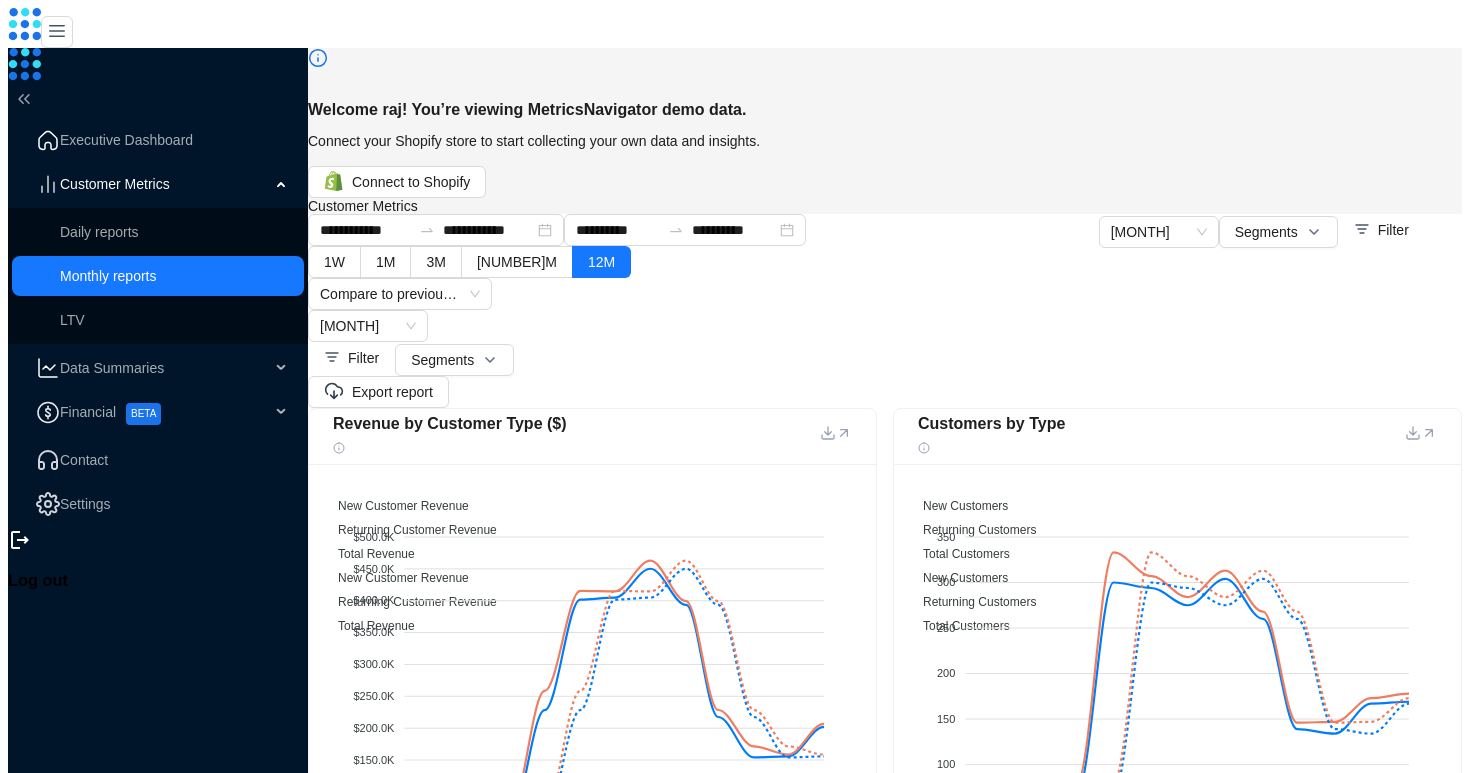 scroll, scrollTop: 0, scrollLeft: 0, axis: both 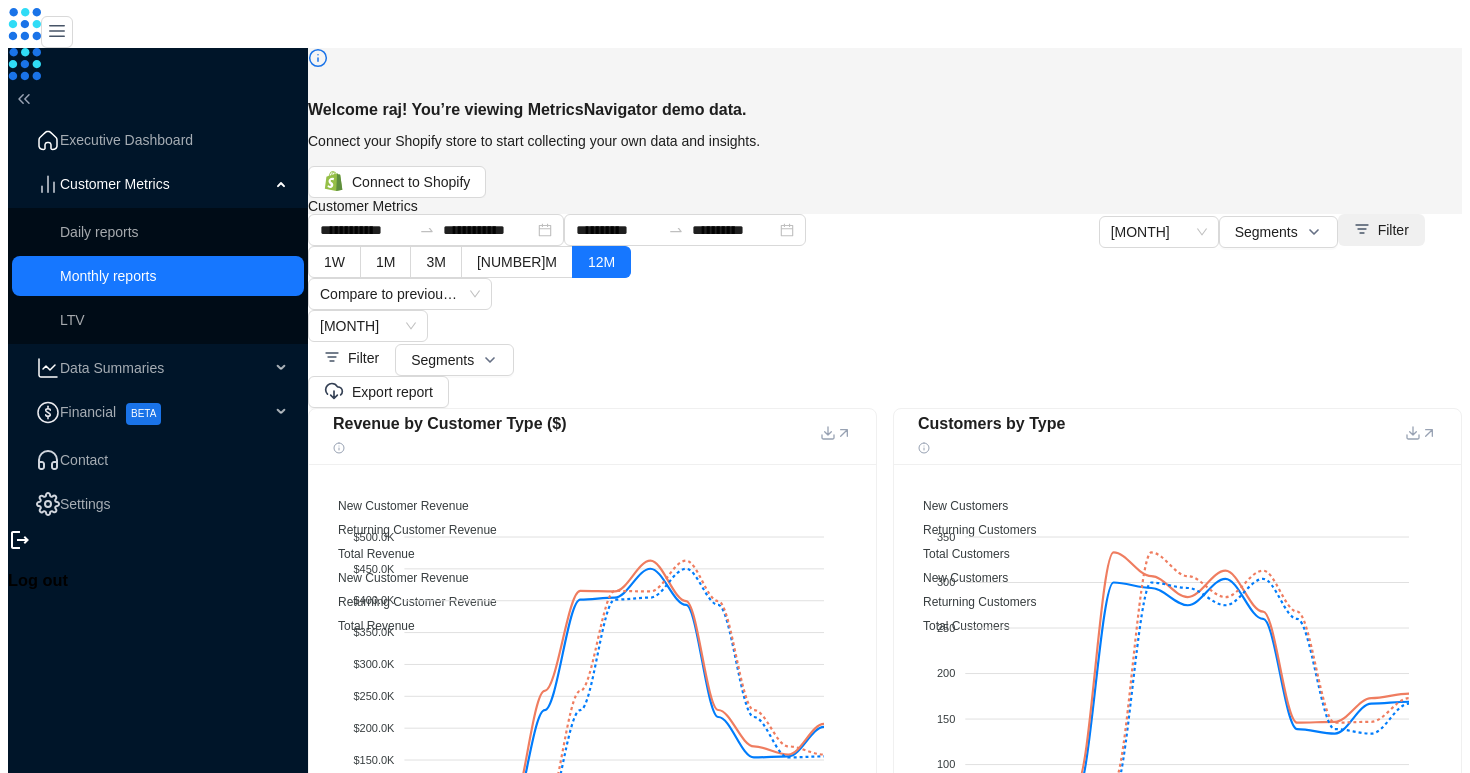 click on "Filter" at bounding box center (1381, 230) 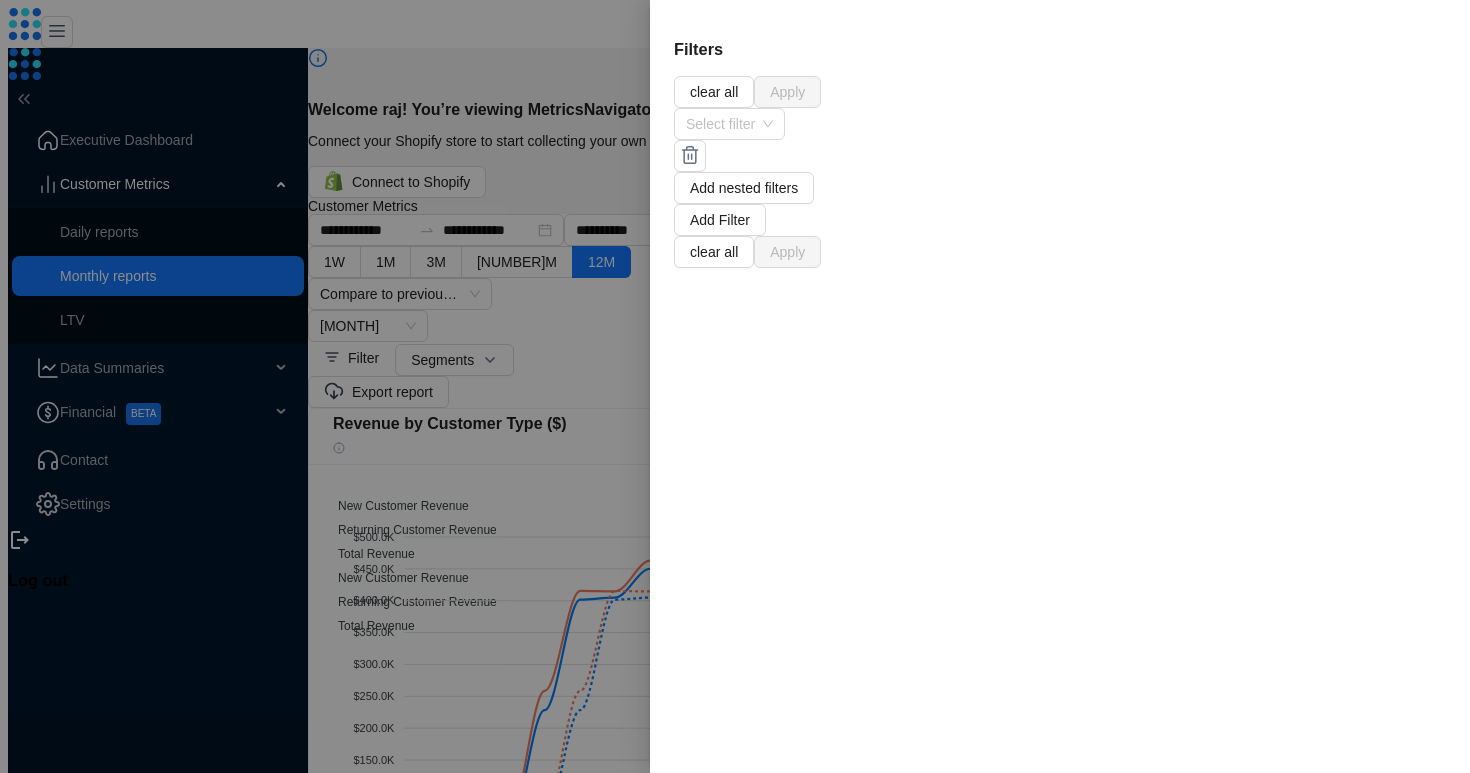 click at bounding box center [735, 386] 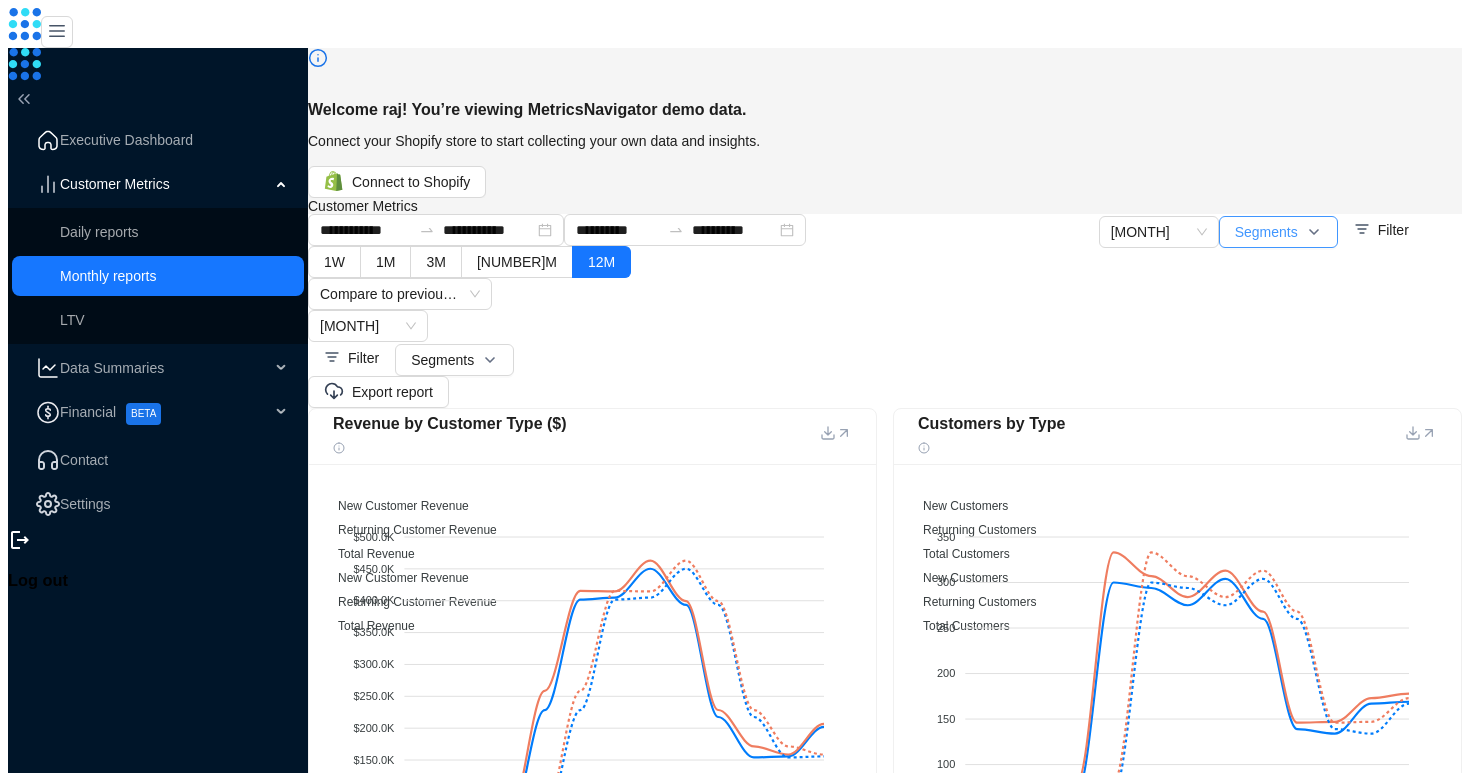 click on "Segments" at bounding box center [1266, 232] 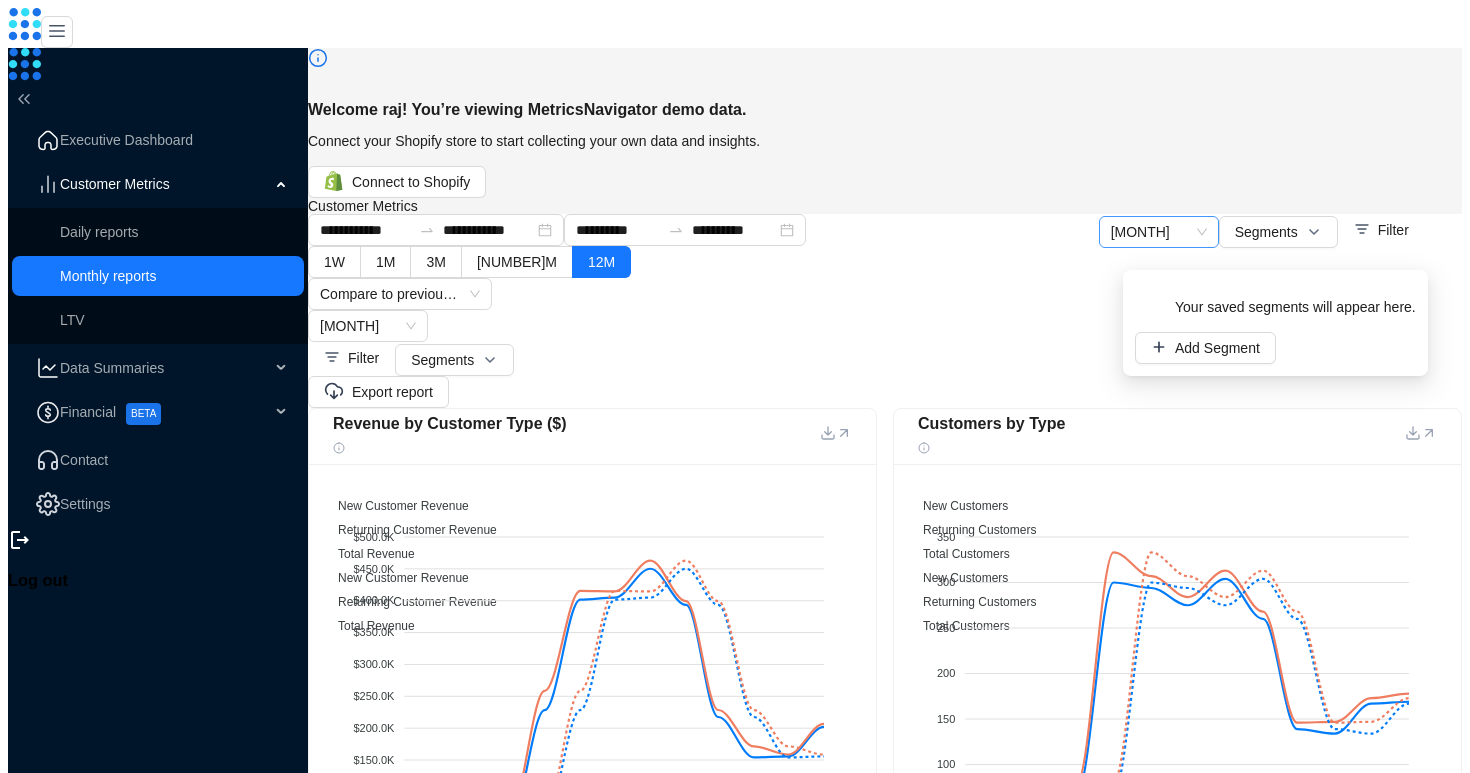 click on "[MONTH]" at bounding box center (1159, 232) 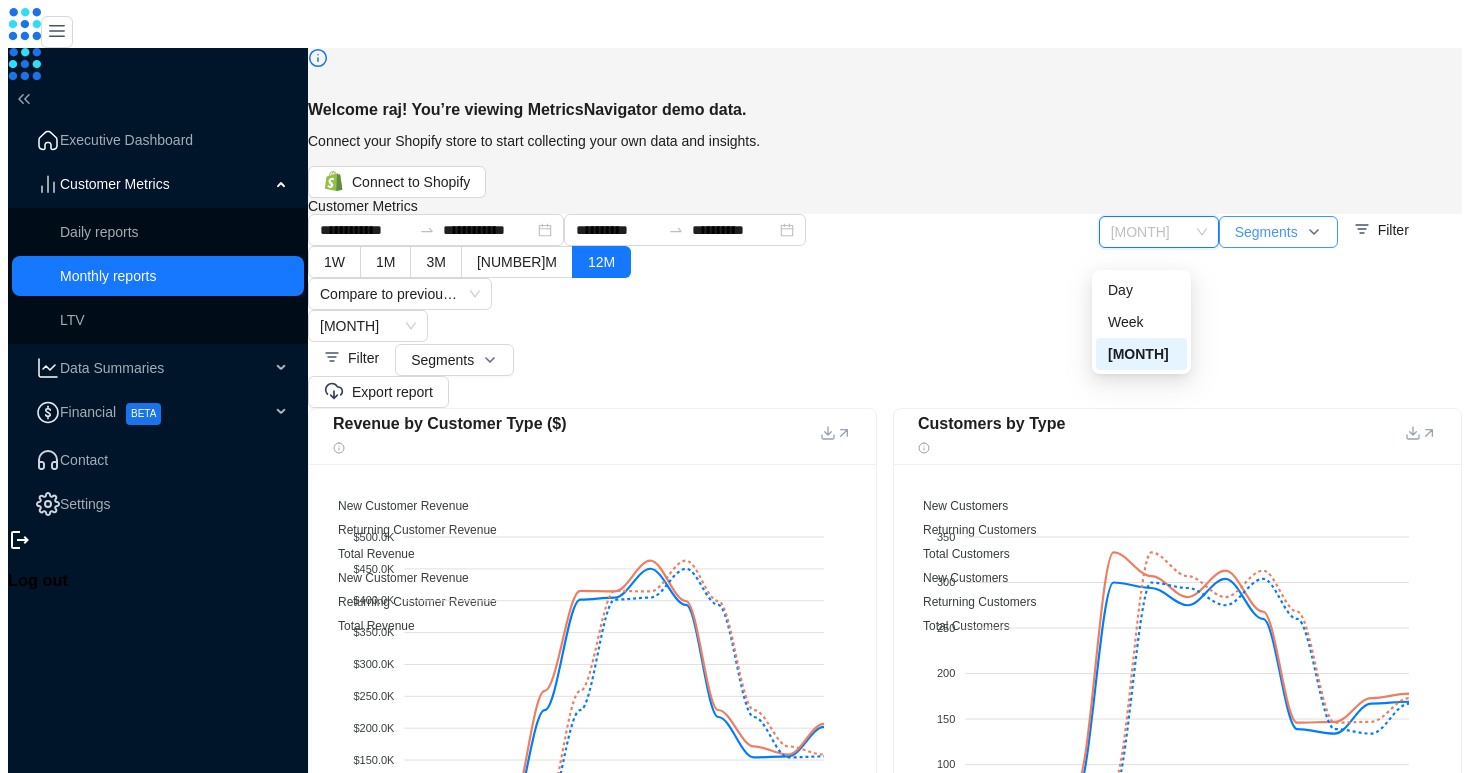 click on "Segments" at bounding box center (1278, 232) 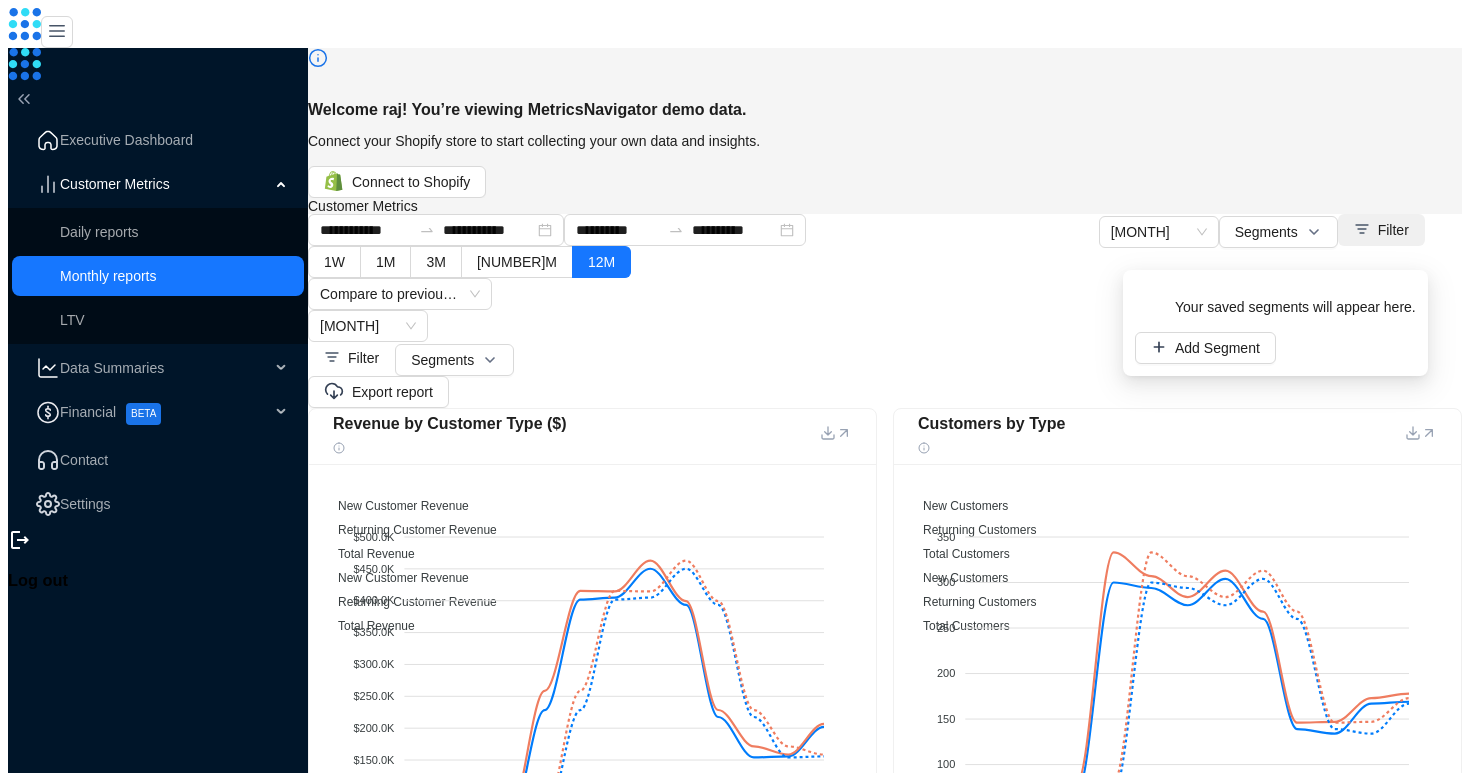 click on "Filter" at bounding box center (1393, 230) 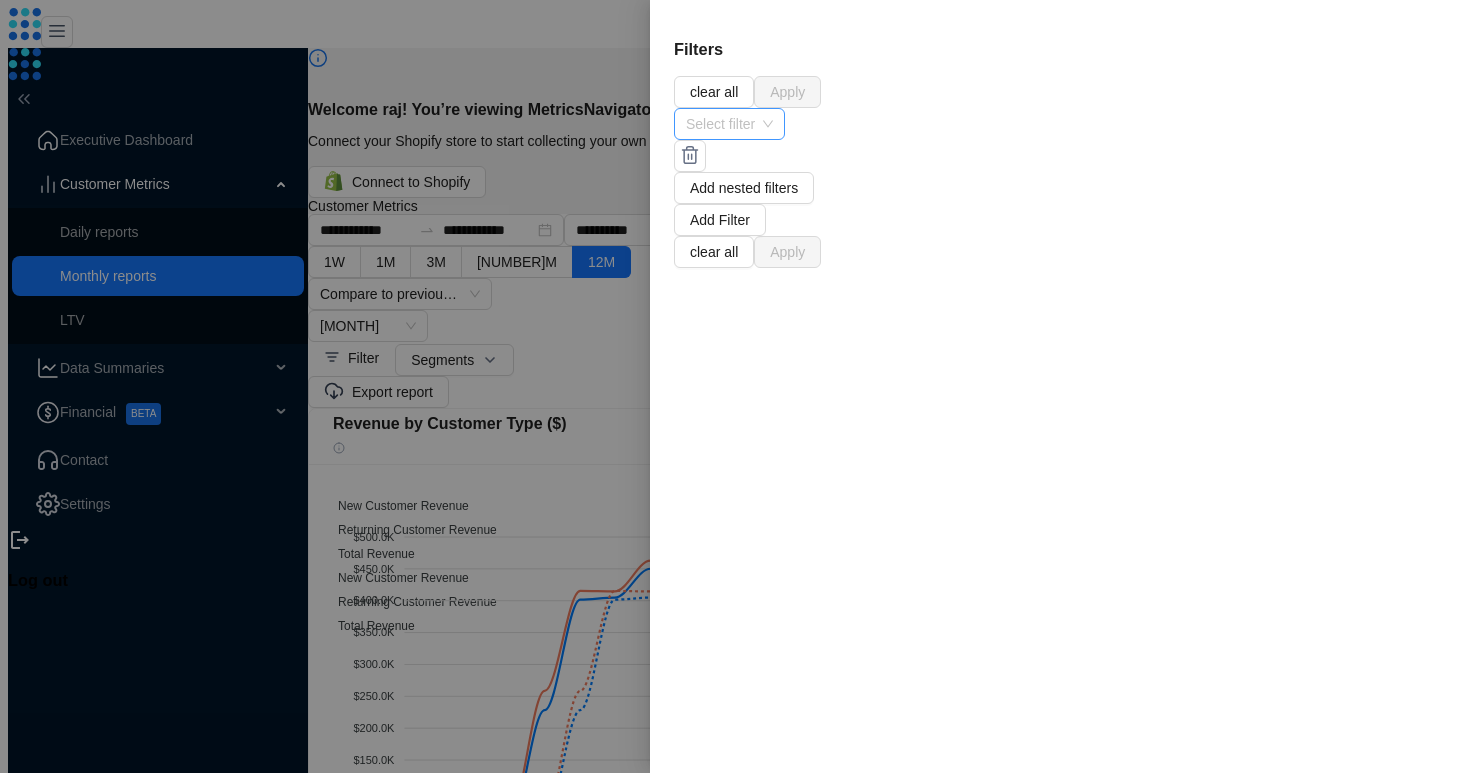click at bounding box center [729, 124] 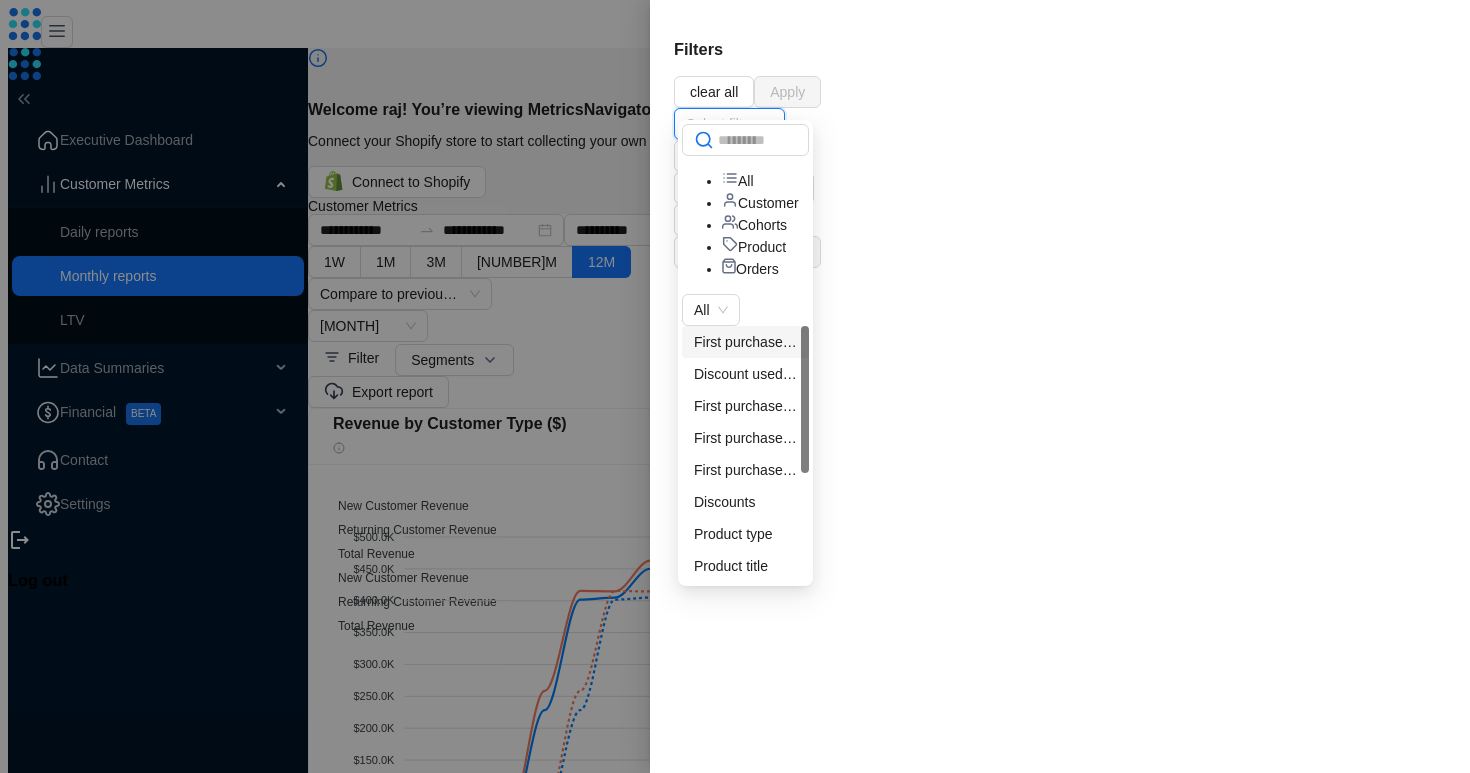 click on "First purchase item category" at bounding box center [745, 342] 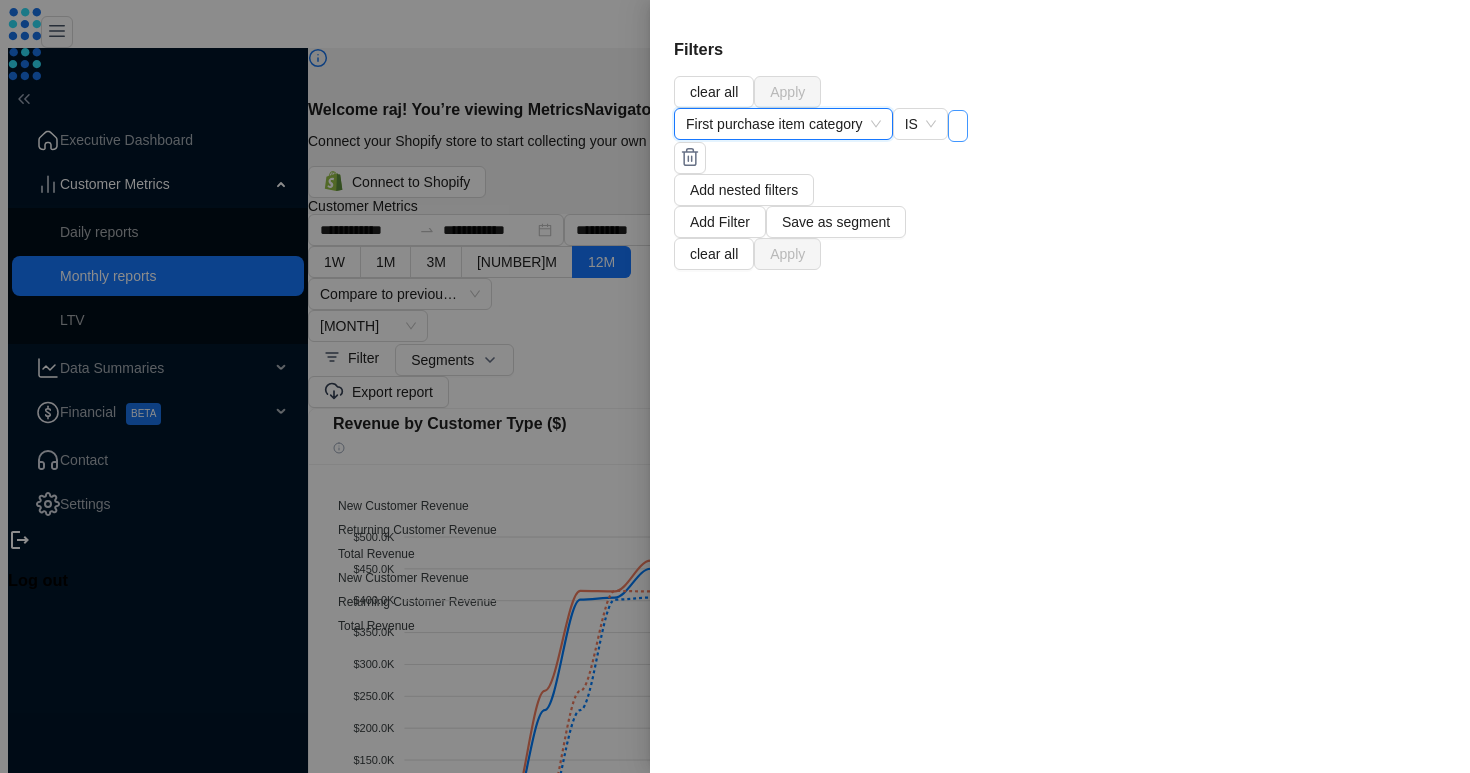 click on "Select option" at bounding box center (958, 126) 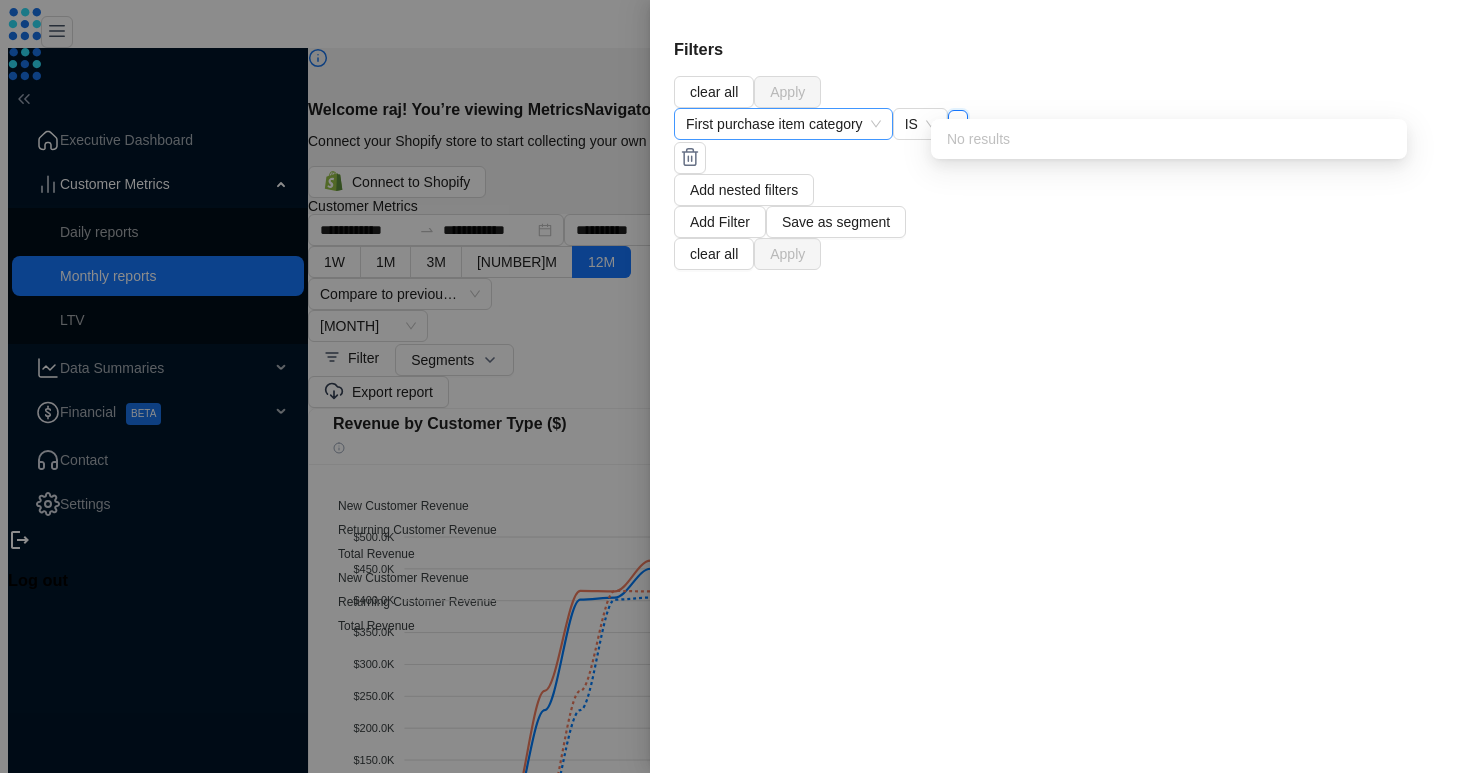 click on "First purchase item category" at bounding box center [783, 124] 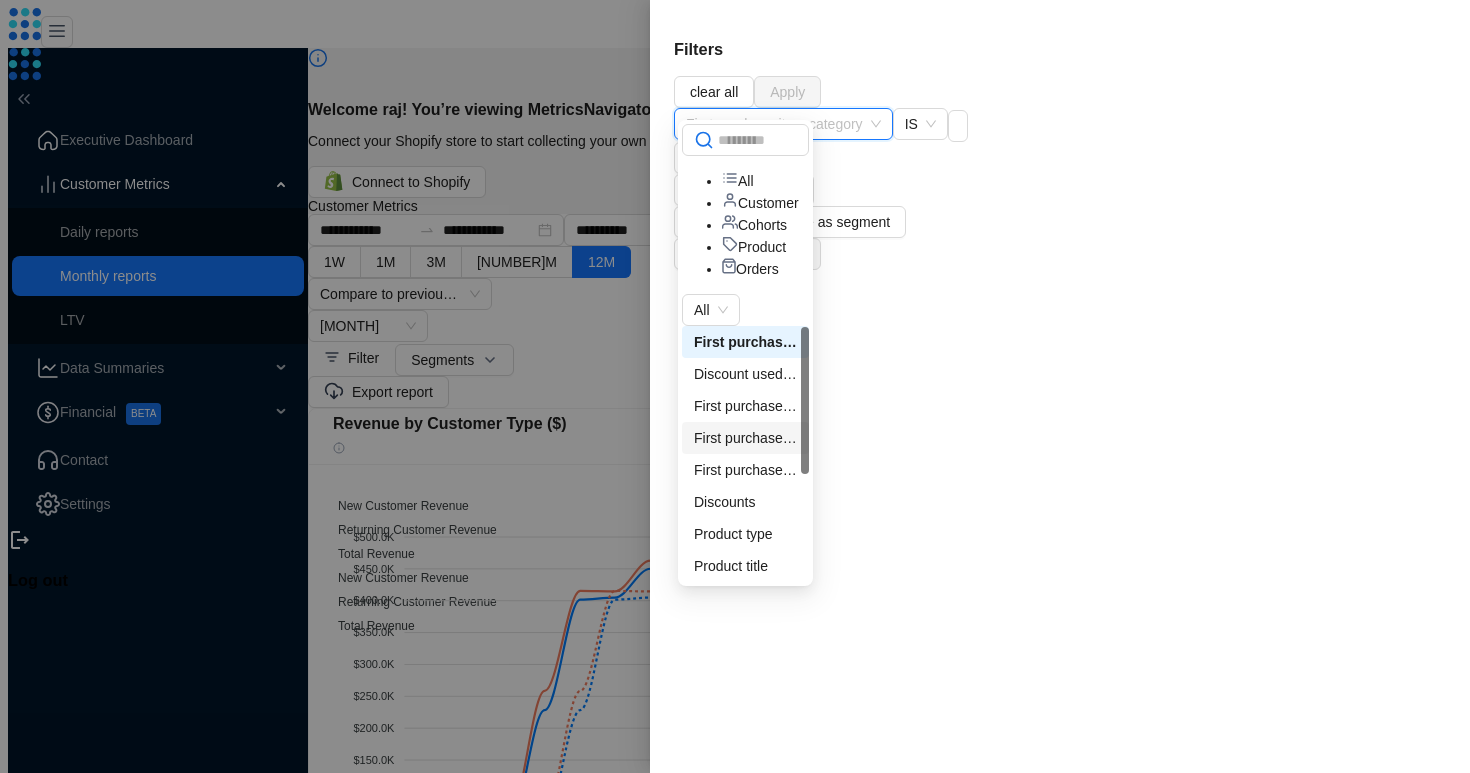 scroll, scrollTop: 200, scrollLeft: 0, axis: vertical 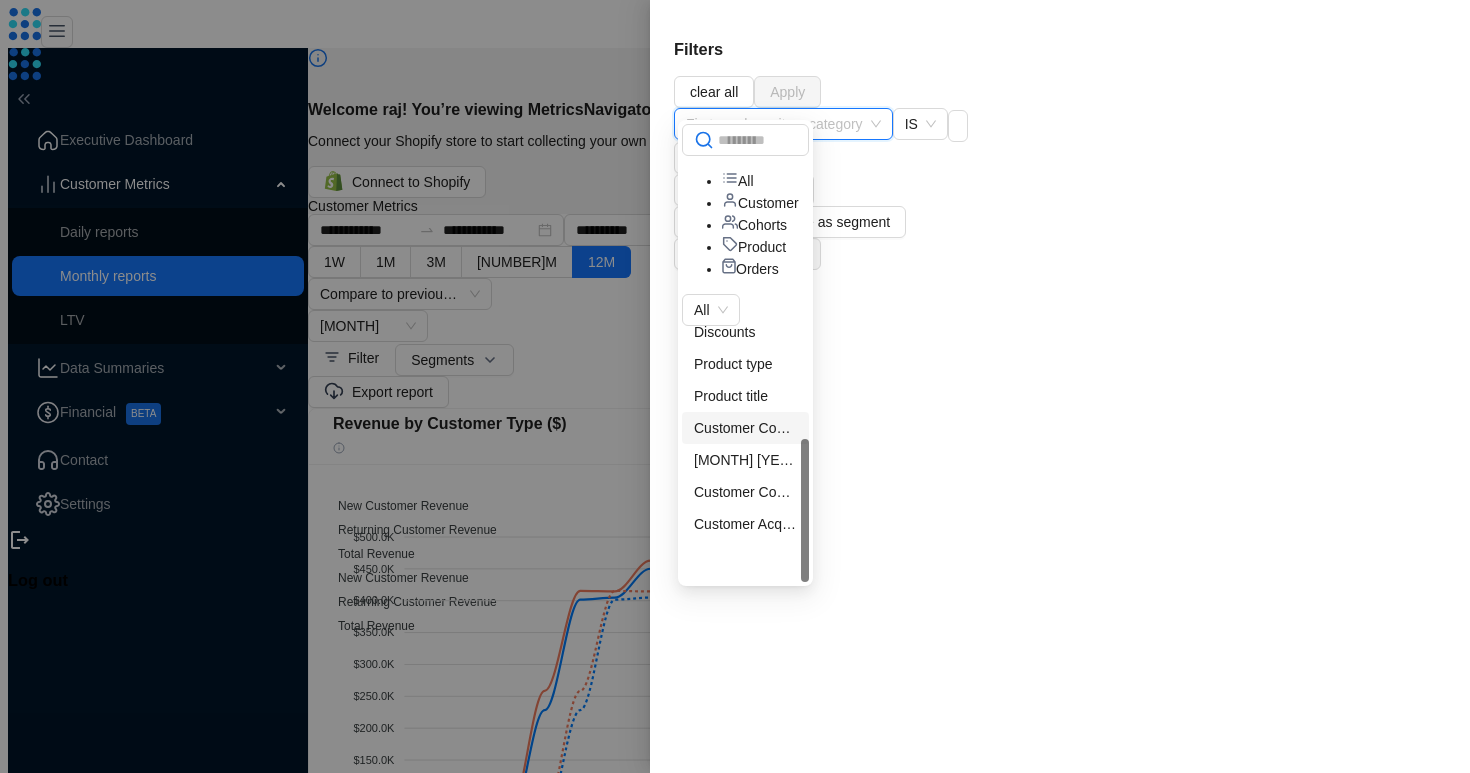 click on "Cohorts" at bounding box center [765, 225] 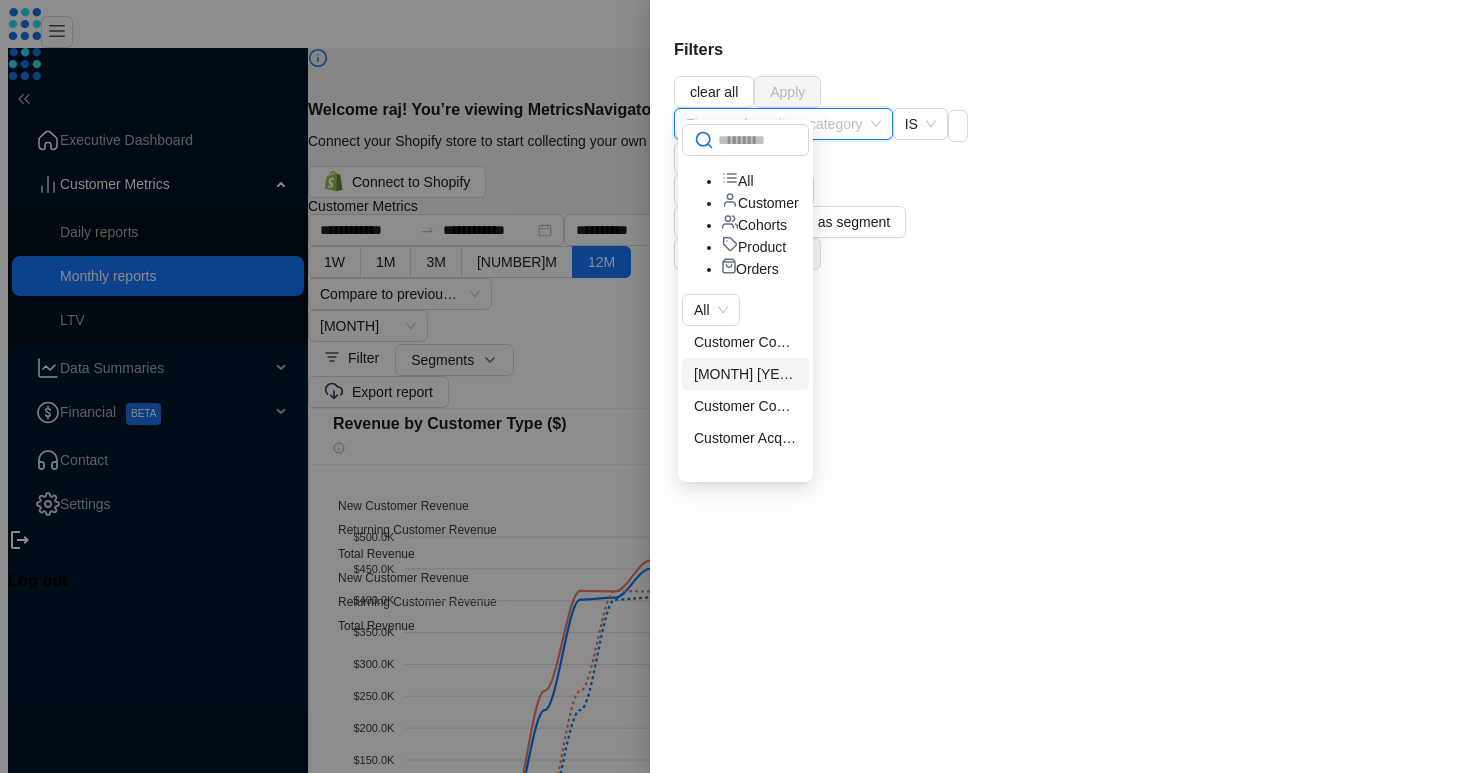 click on "[MONTH] [YEAR]" at bounding box center [745, 374] 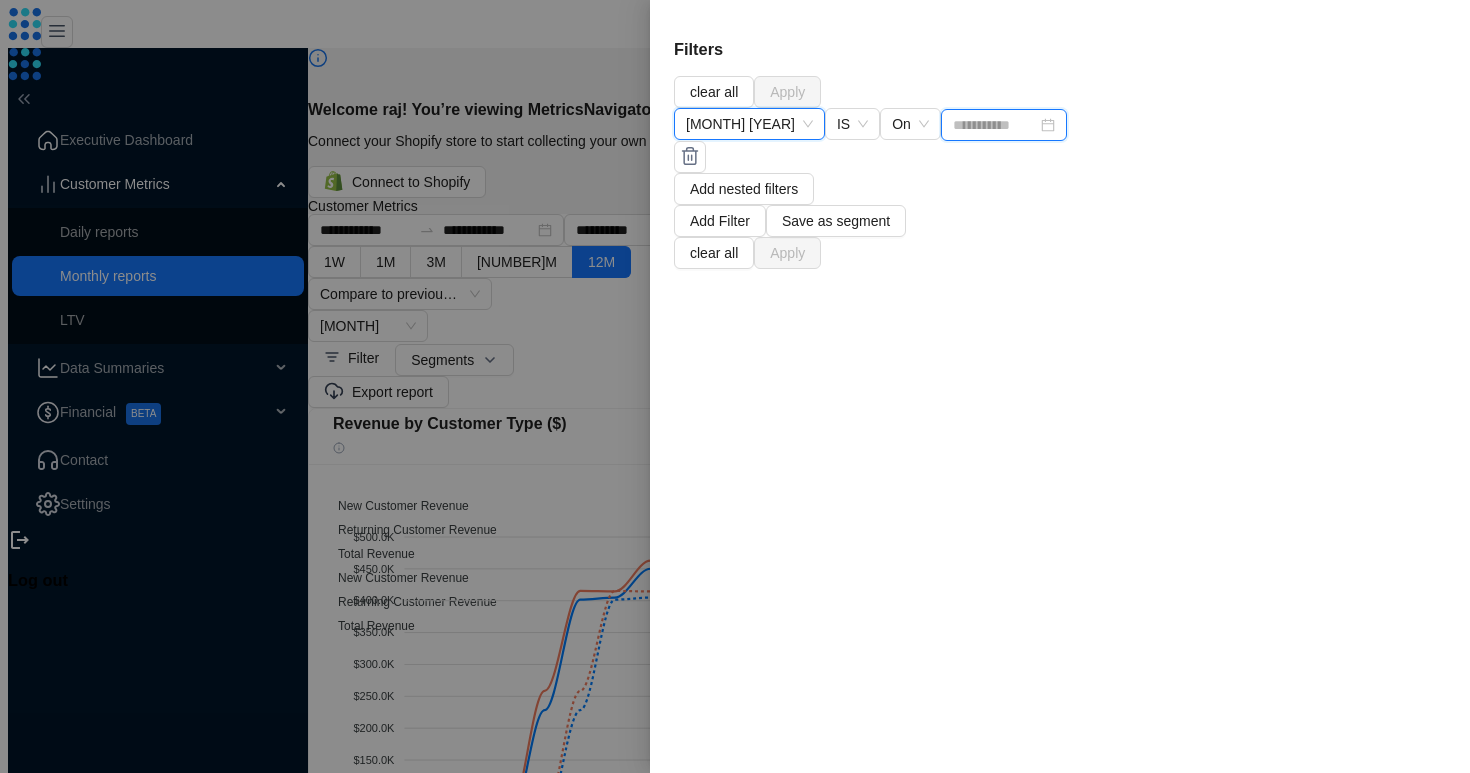click at bounding box center (995, 125) 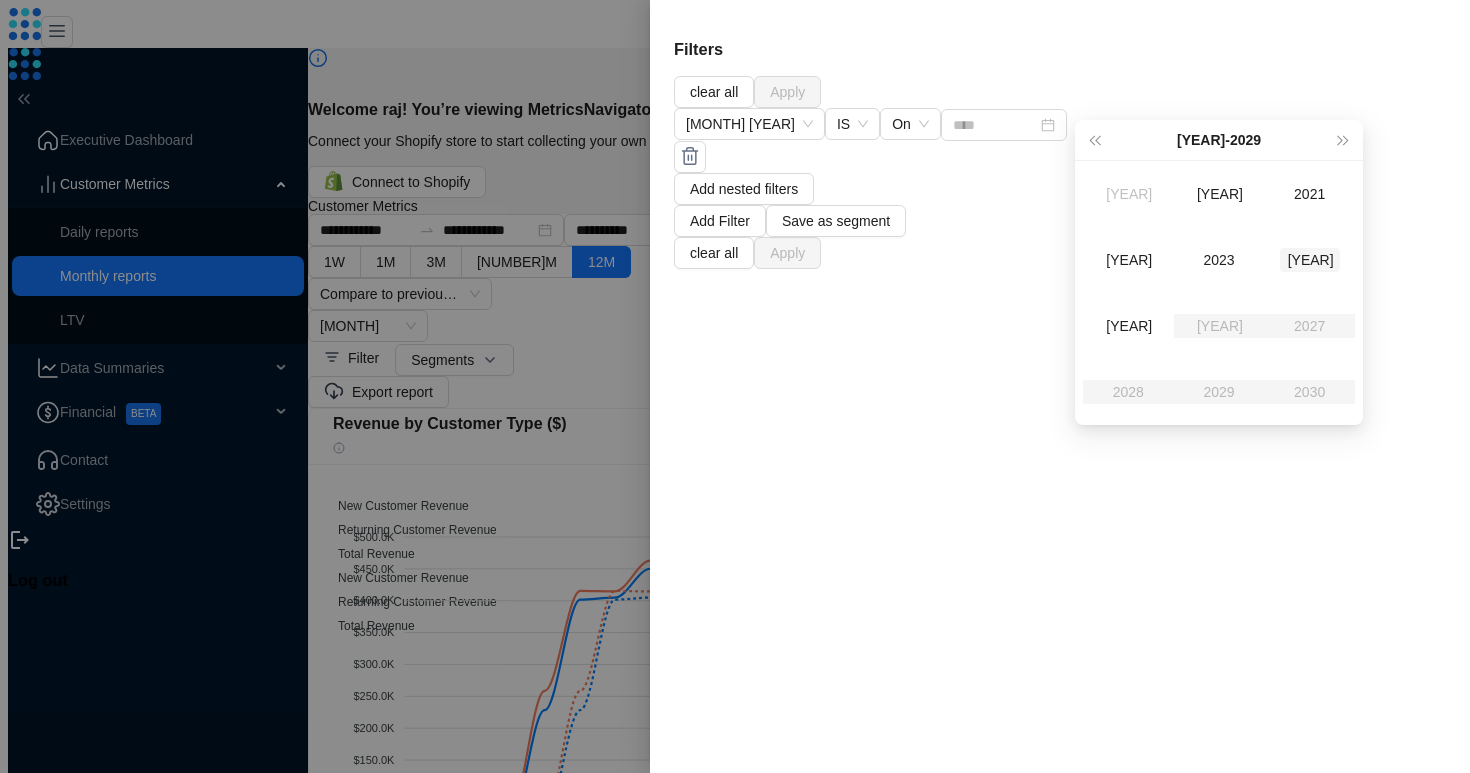 click on "[YEAR]" at bounding box center (1310, 260) 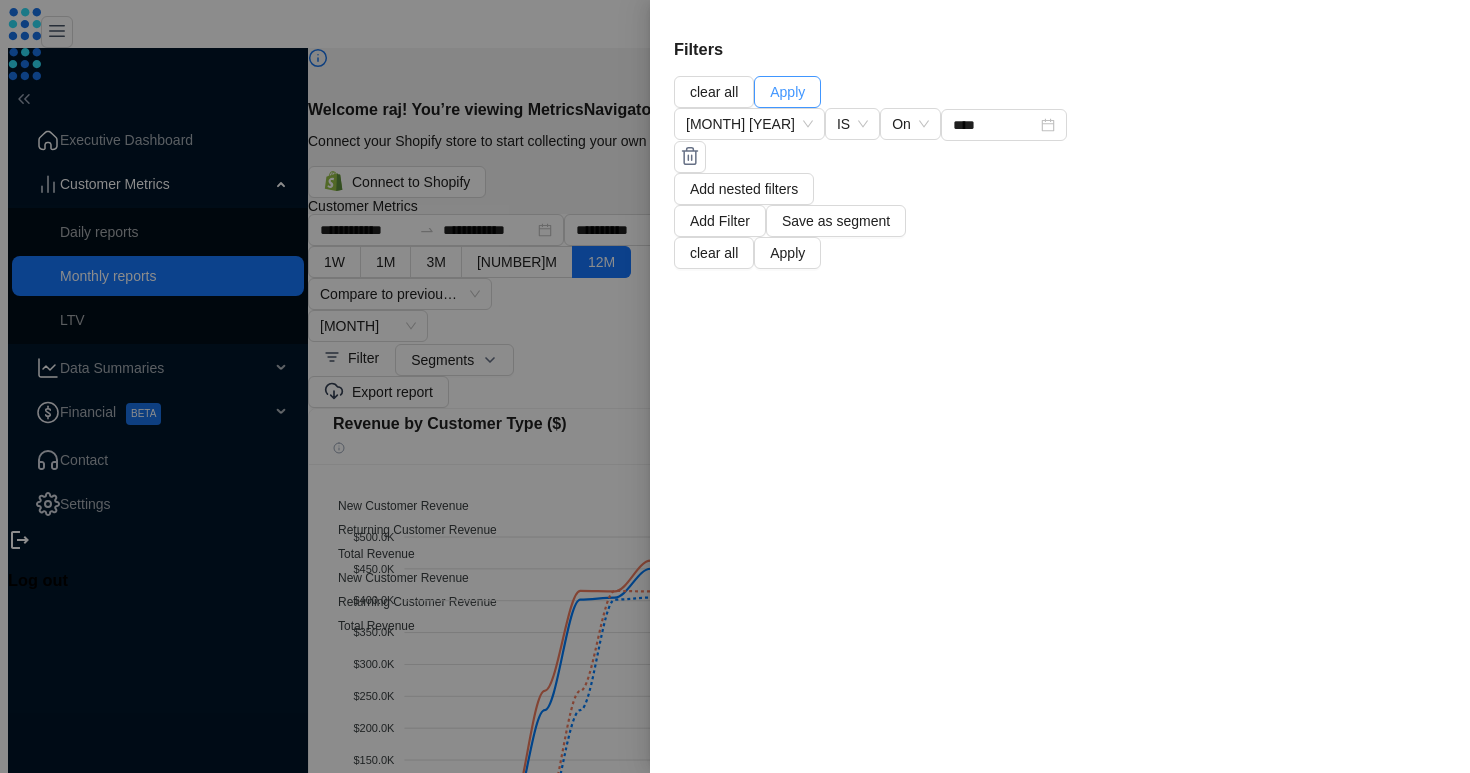 click on "Apply" at bounding box center [787, 92] 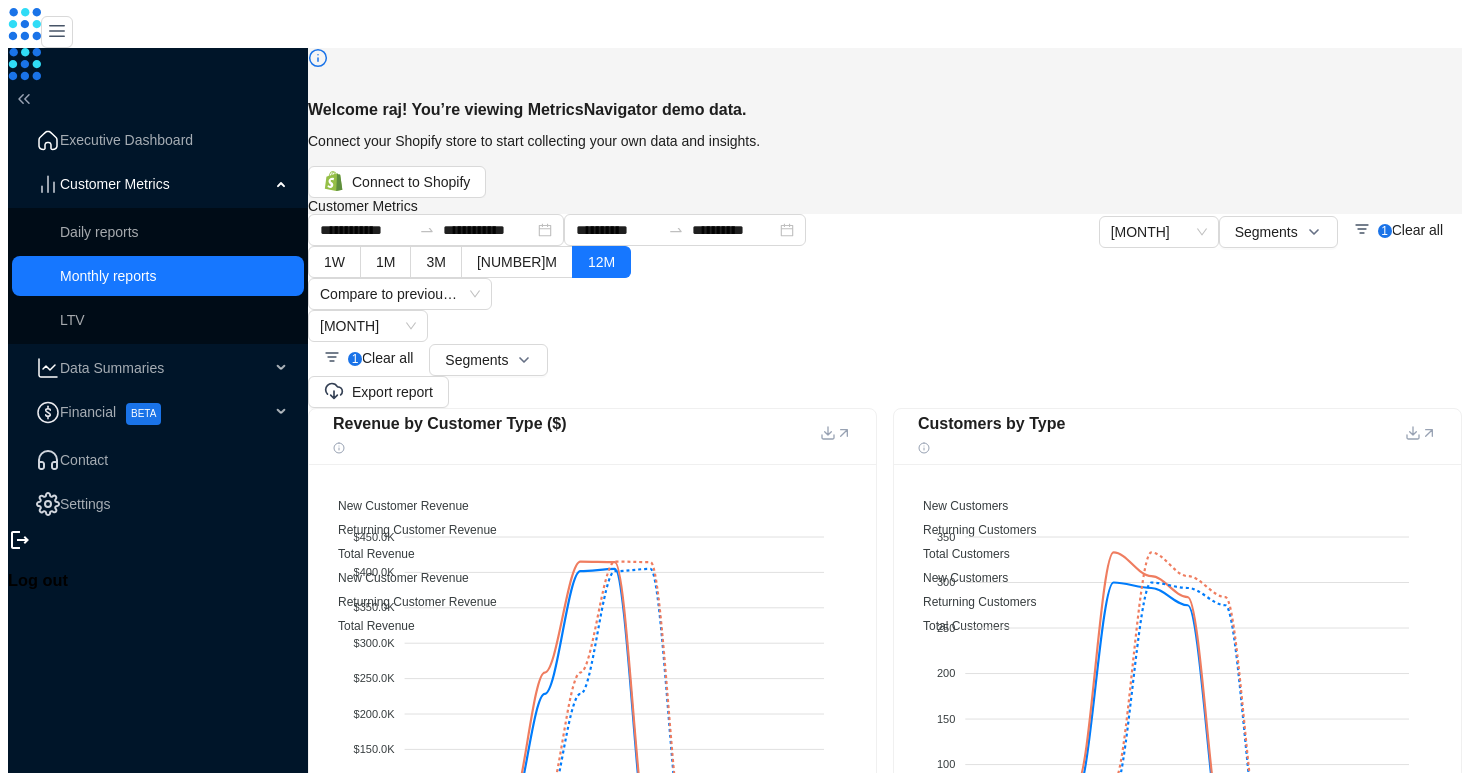 scroll, scrollTop: 2133, scrollLeft: 0, axis: vertical 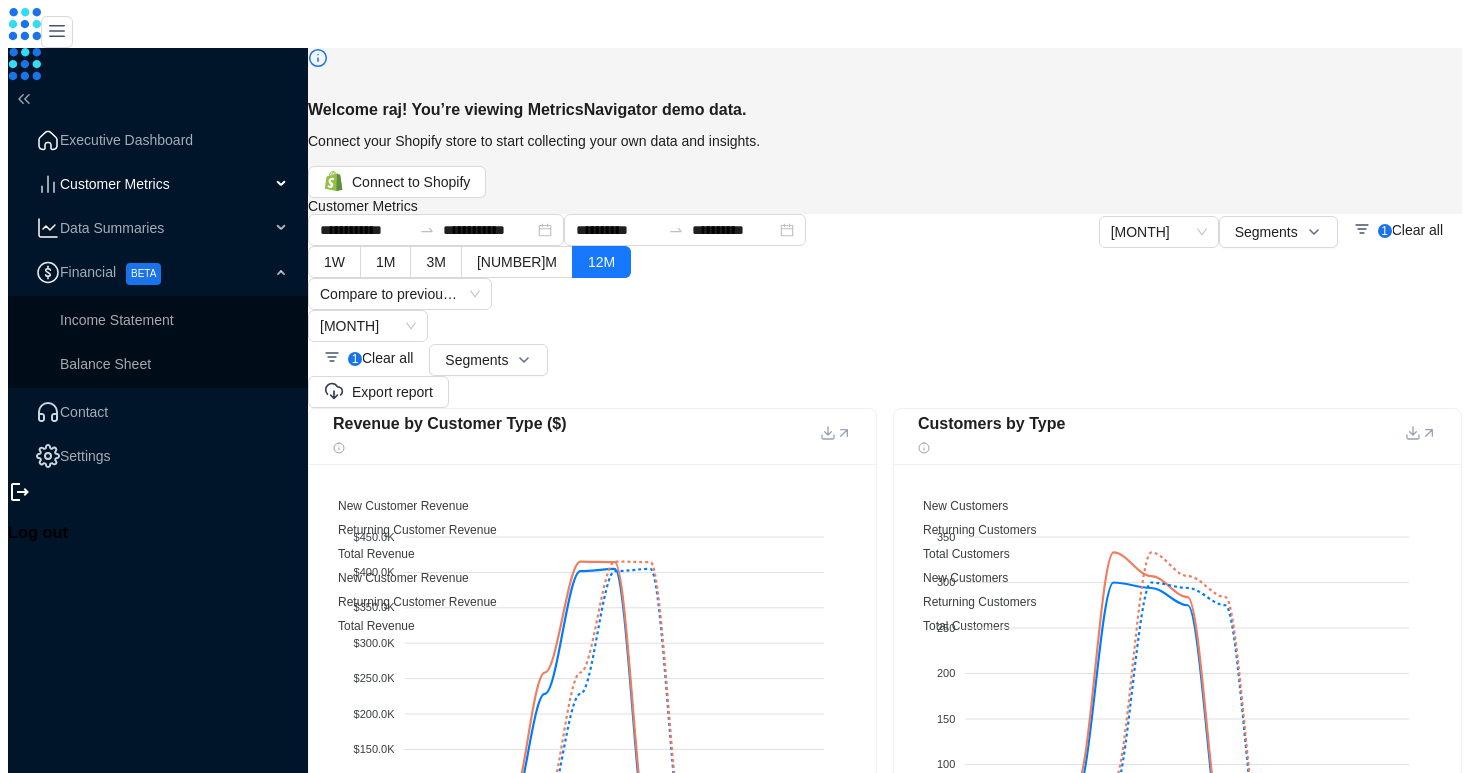 click on "Executive Dashboard Customer Metrics Daily reports Monthly reports LTV Data Summaries Financial BETA Income Statement Balance Sheet" at bounding box center [158, 252] 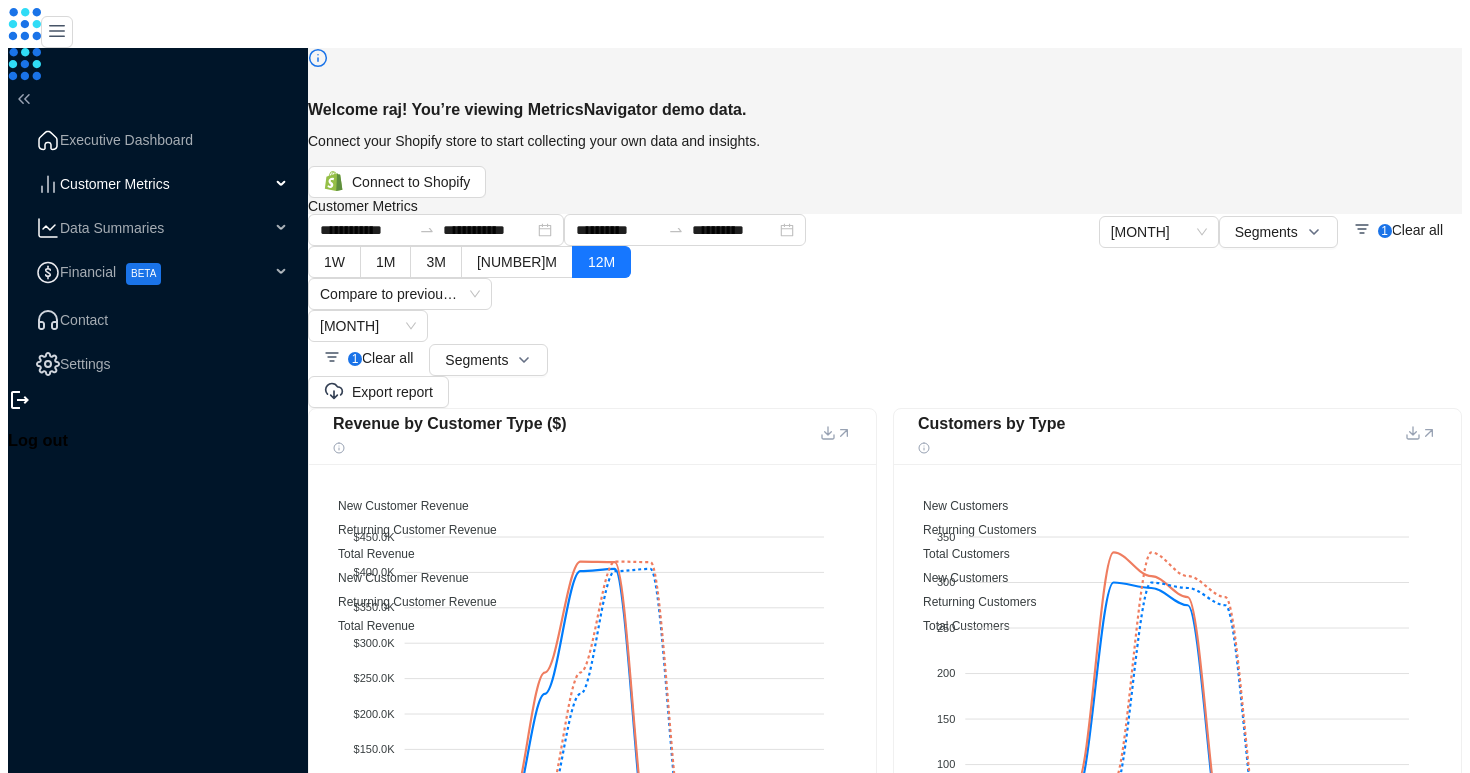 click on "Data Summaries" at bounding box center [158, 228] 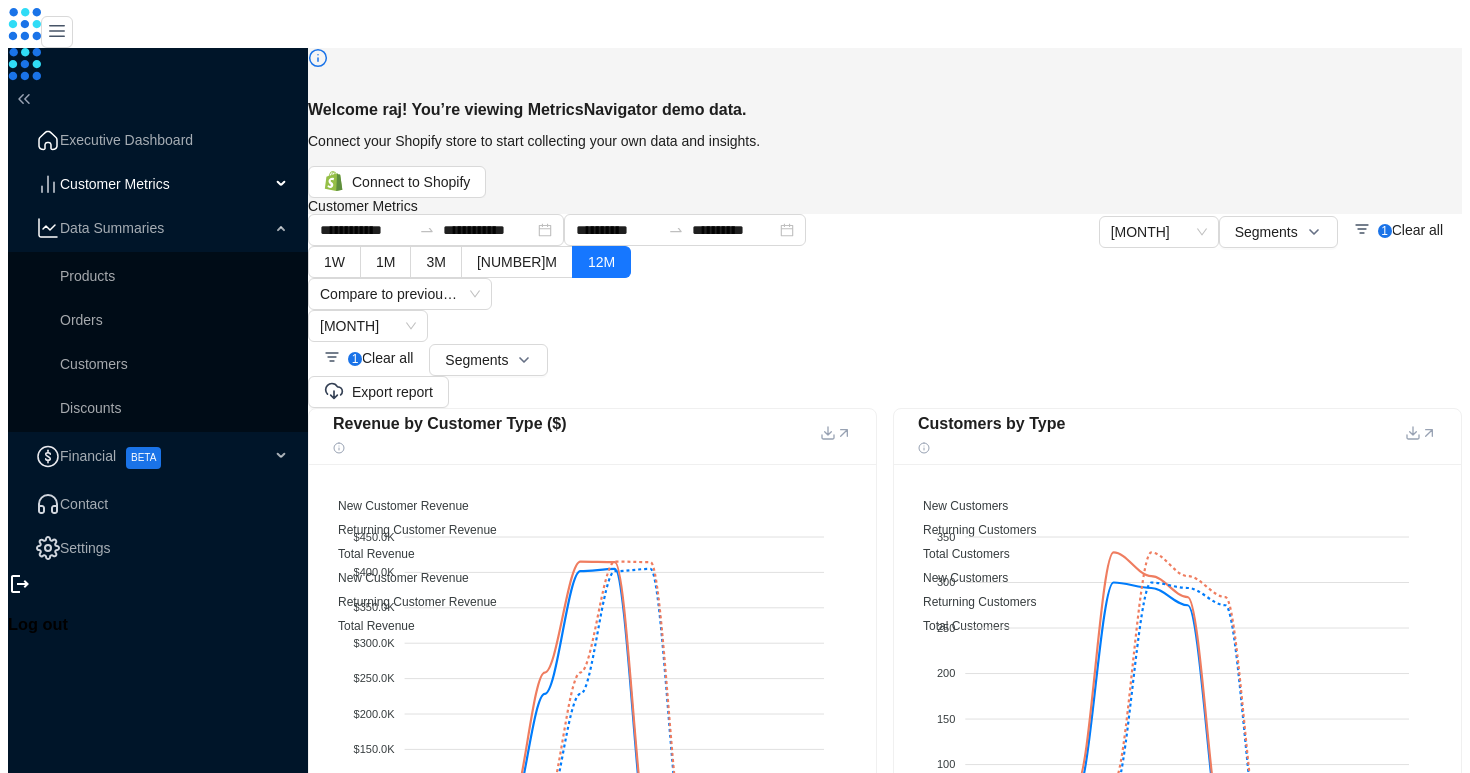 click on "Data Summaries" at bounding box center [165, 228] 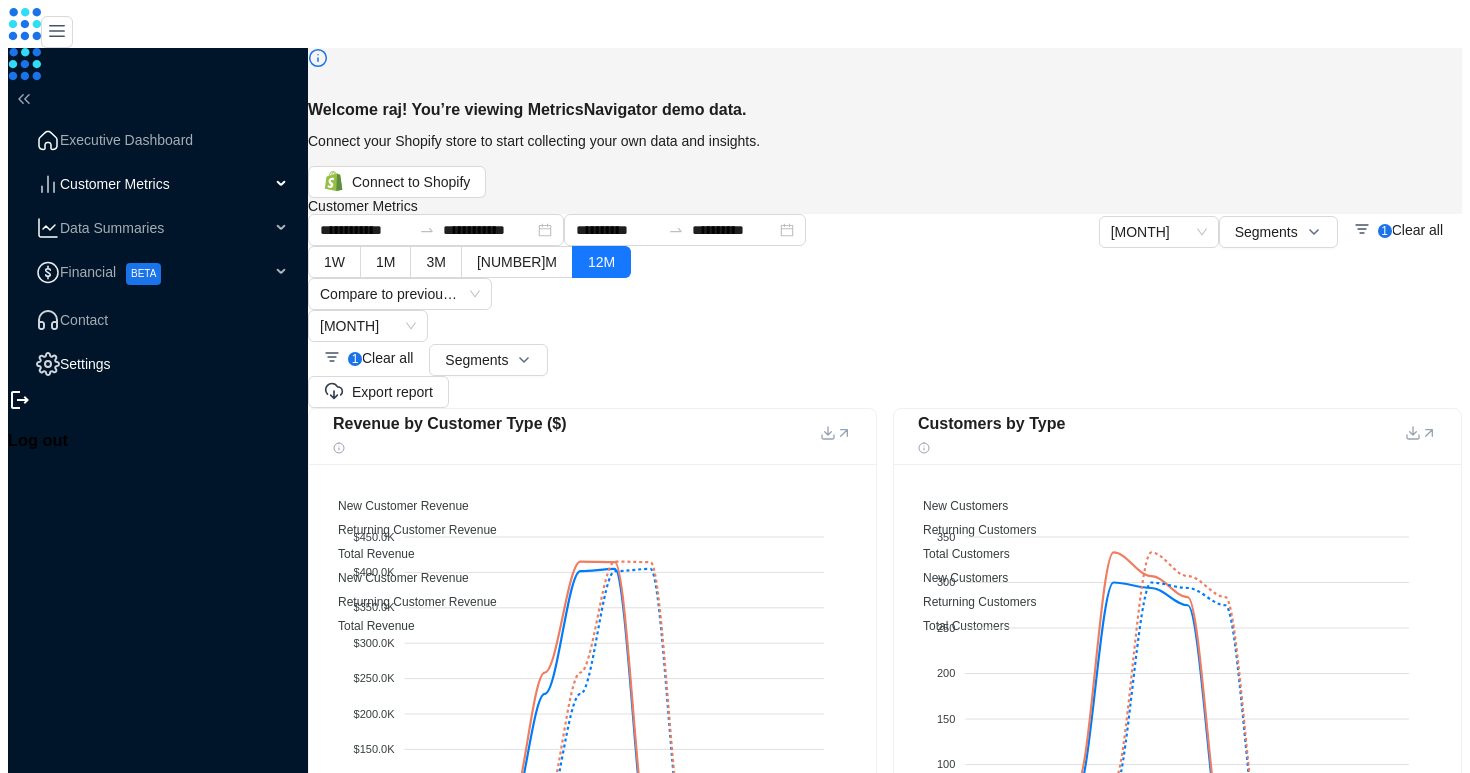 click on "Settings" at bounding box center (174, 364) 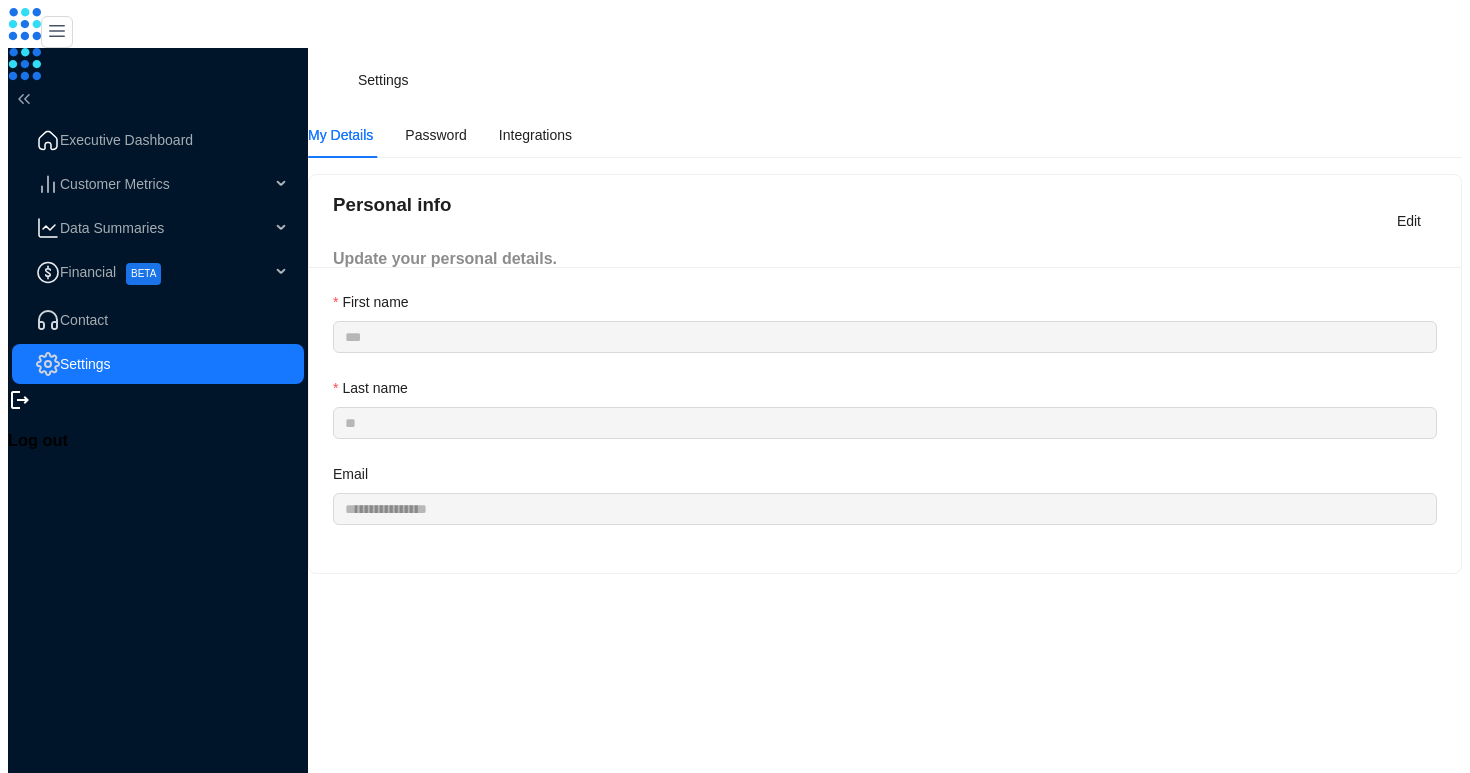 scroll, scrollTop: 0, scrollLeft: 0, axis: both 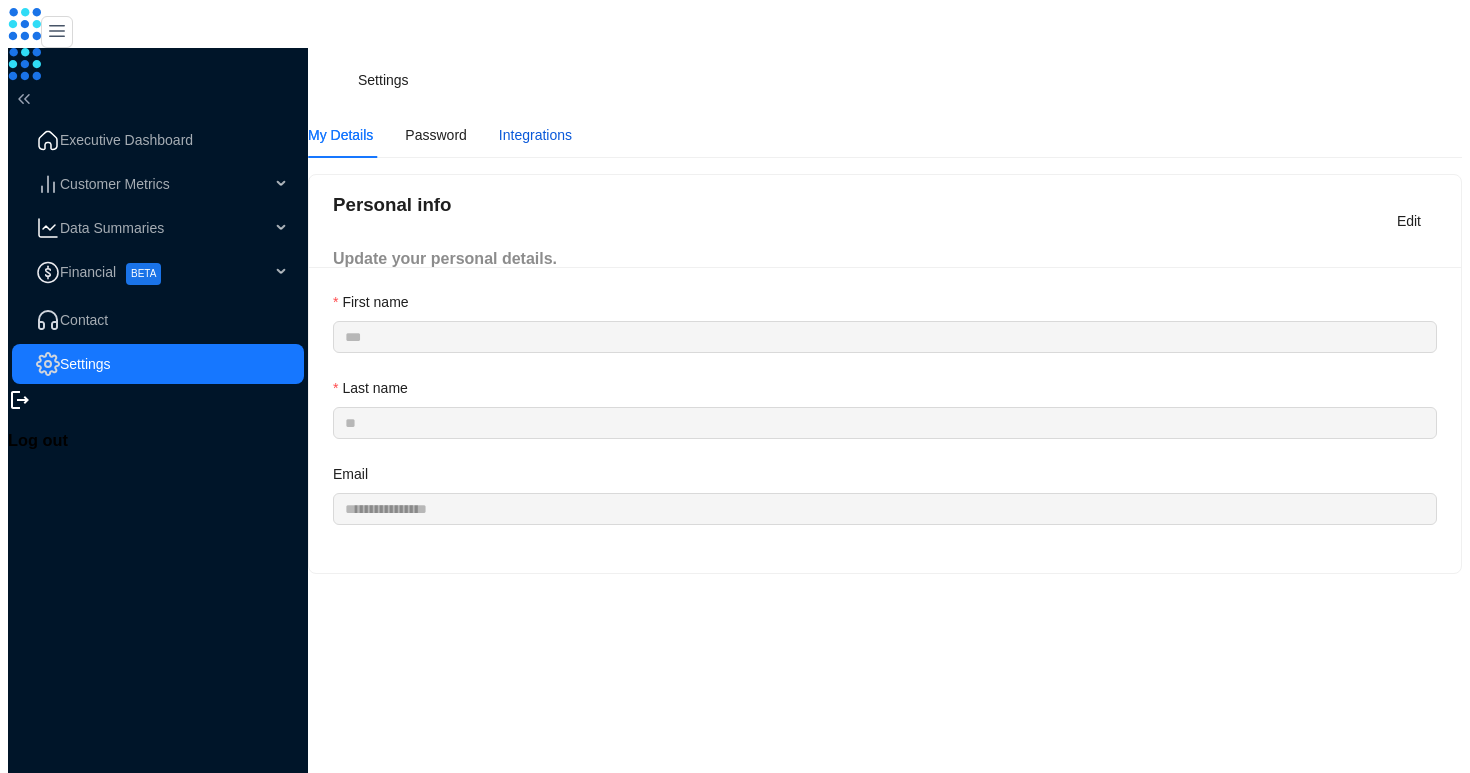 click on "Integrations" at bounding box center (535, 135) 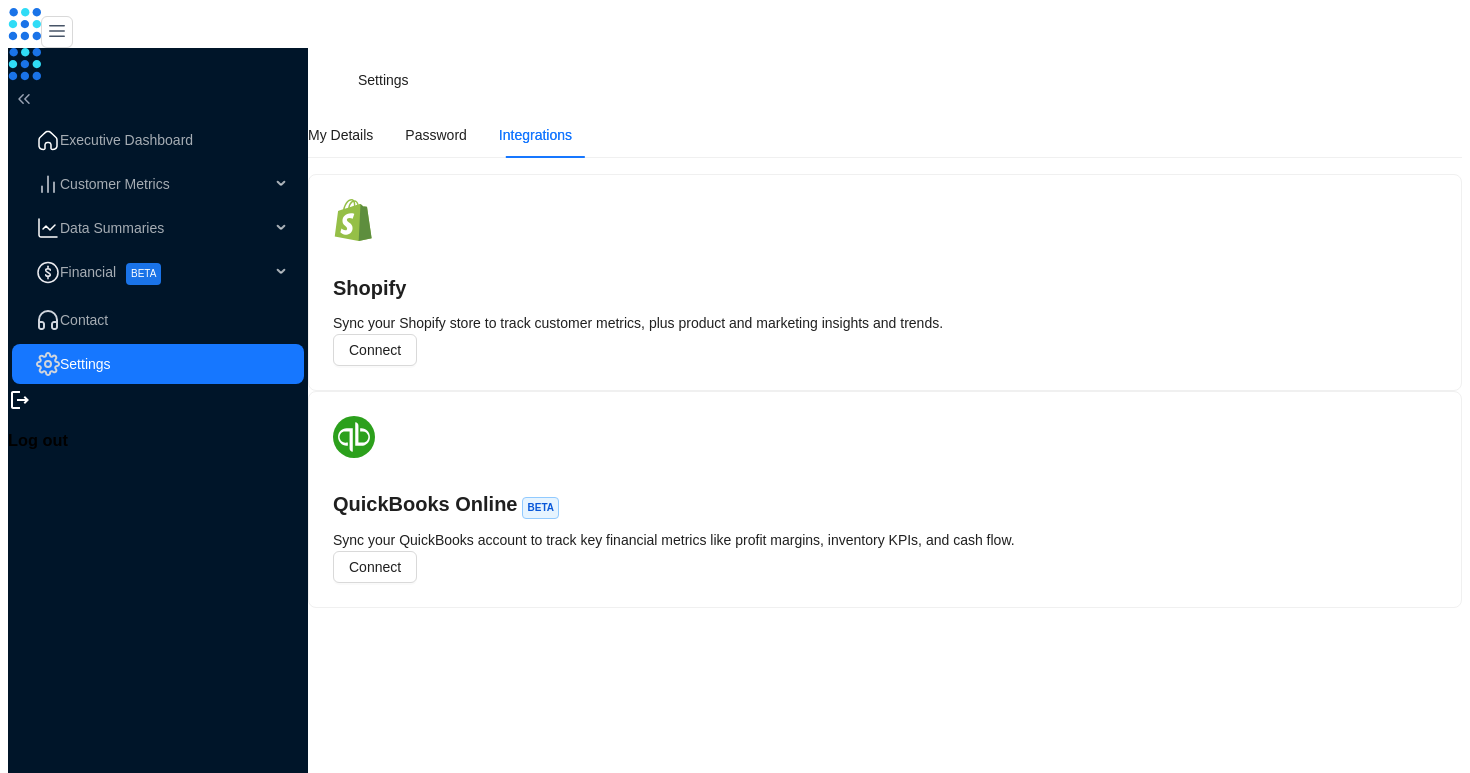 click on "My Details Password Integrations" at bounding box center [440, 135] 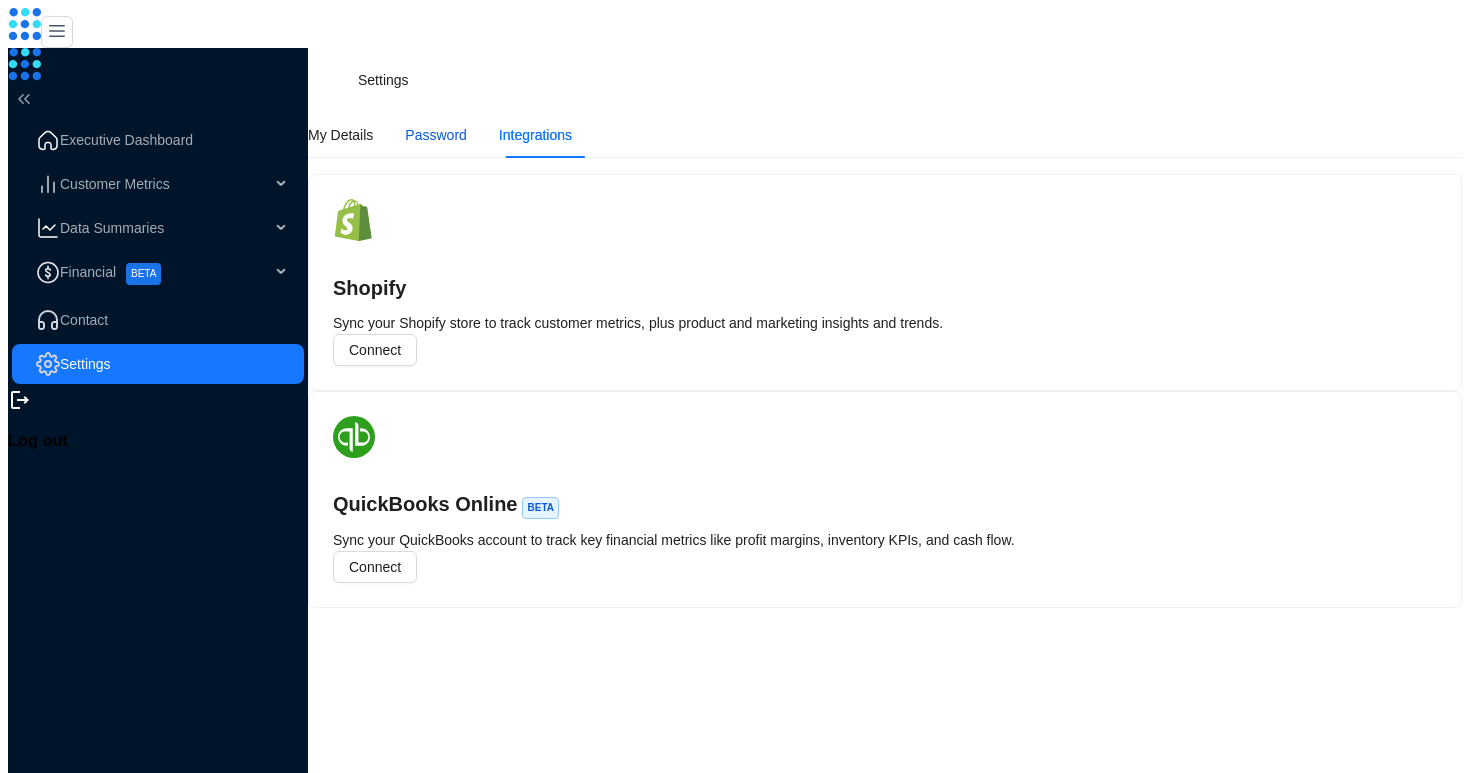 click on "Password" at bounding box center [435, 135] 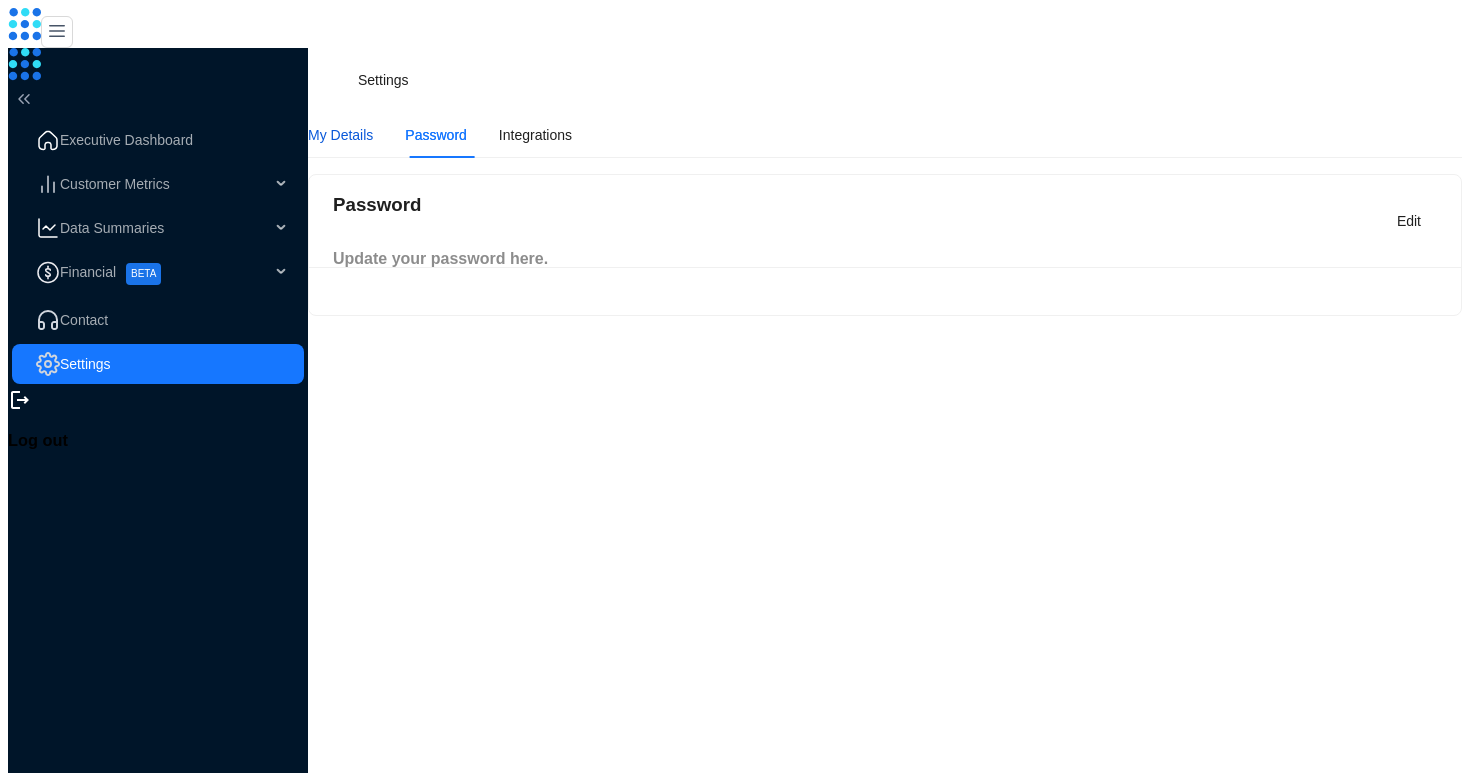 click on "My Details" at bounding box center (340, 135) 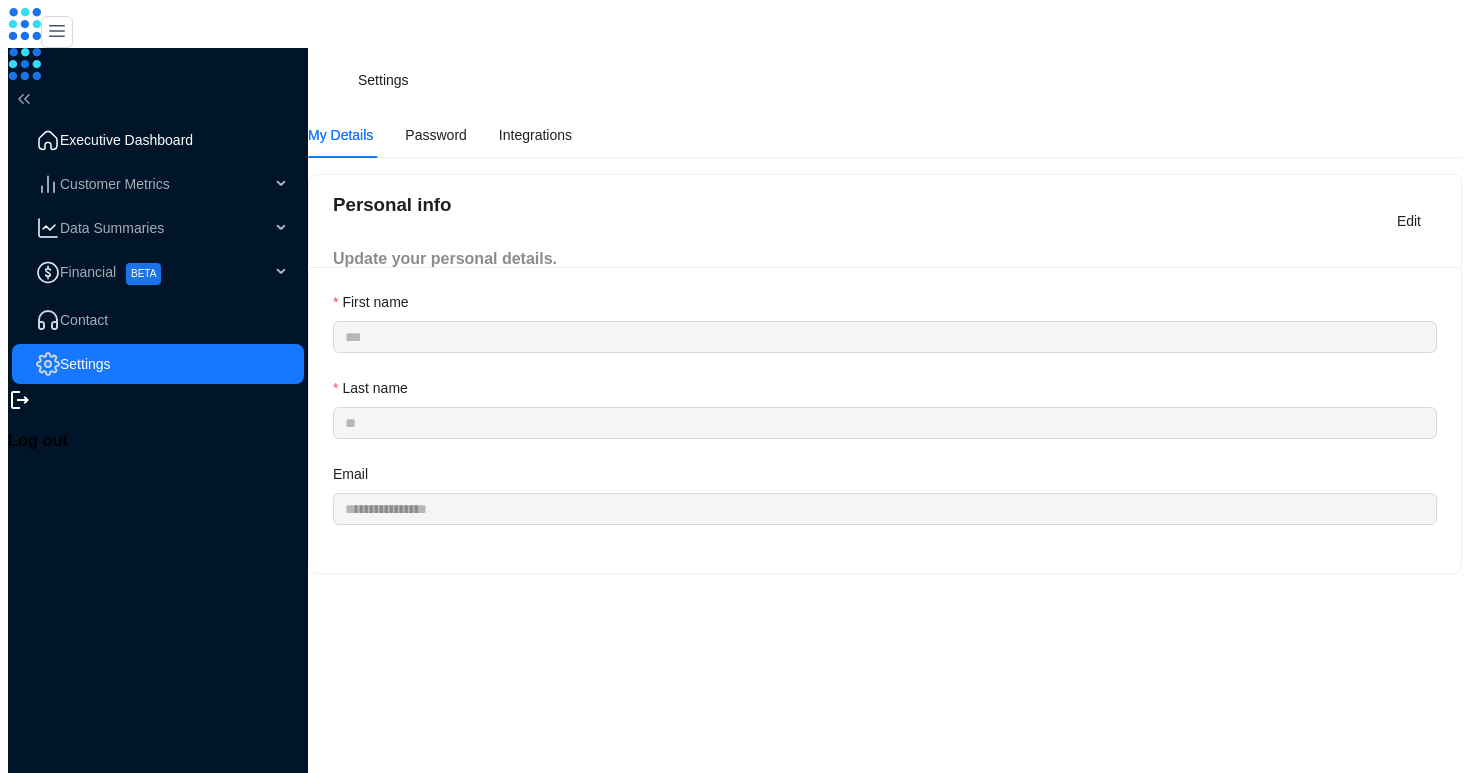 click on "Executive Dashboard" at bounding box center (174, 140) 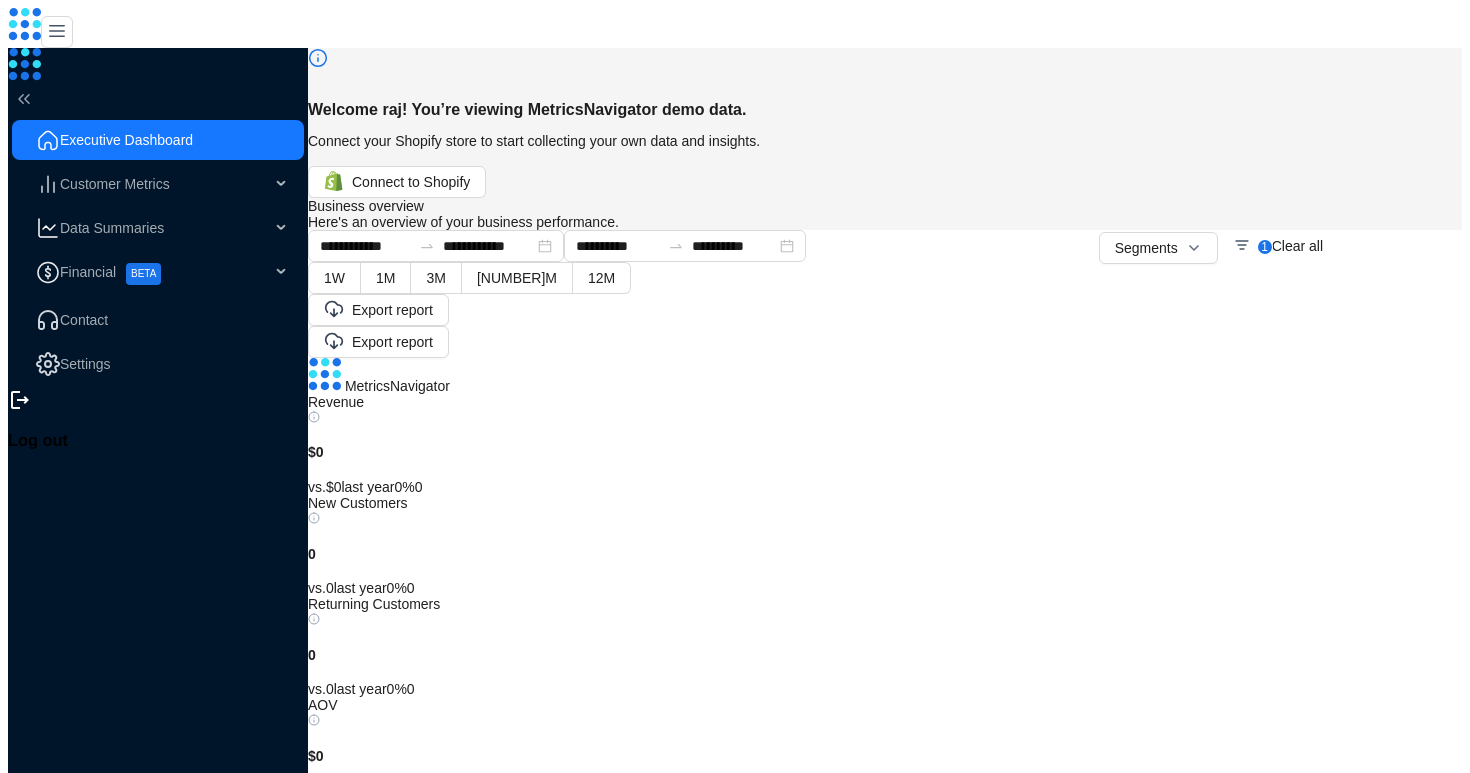 scroll, scrollTop: 1061, scrollLeft: 0, axis: vertical 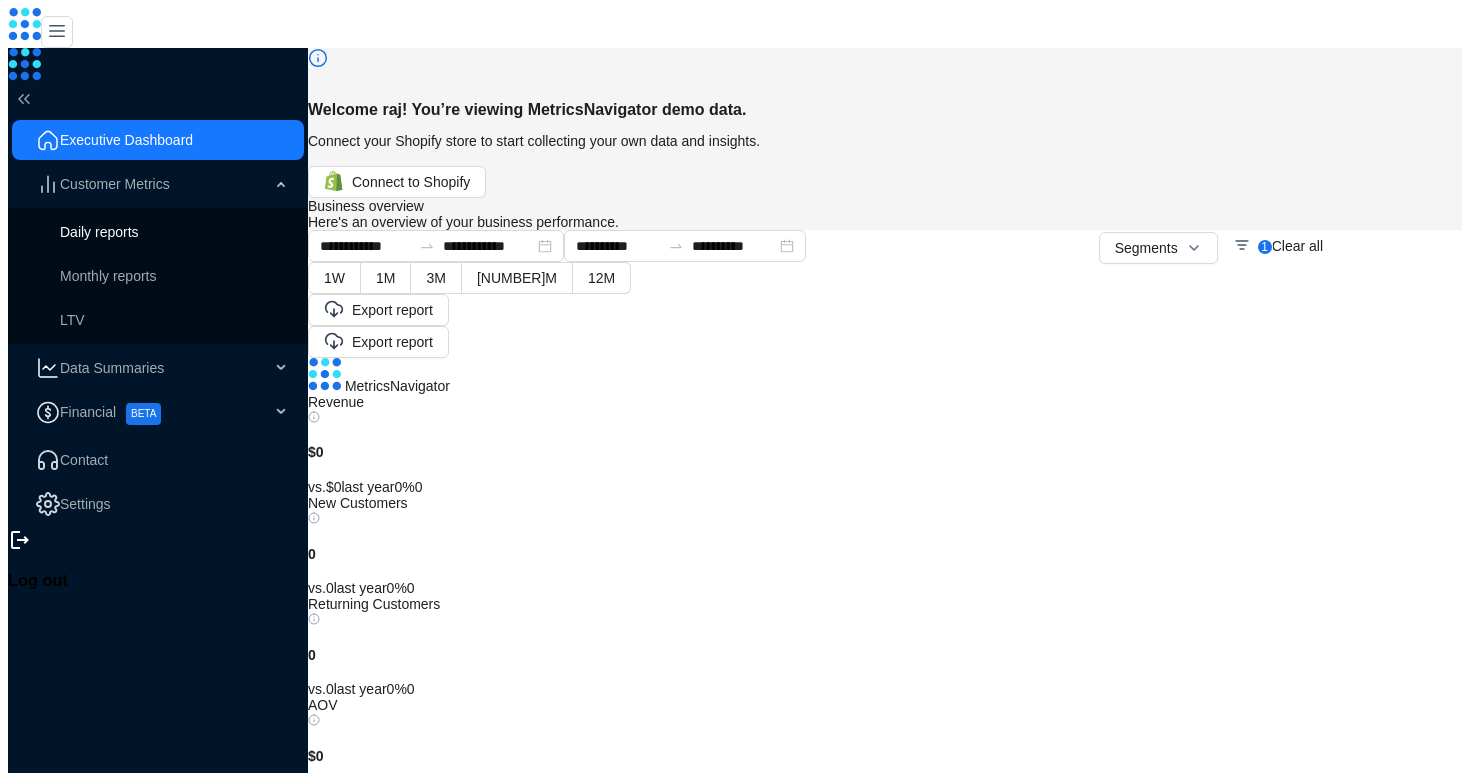click on "Daily reports" at bounding box center [99, 232] 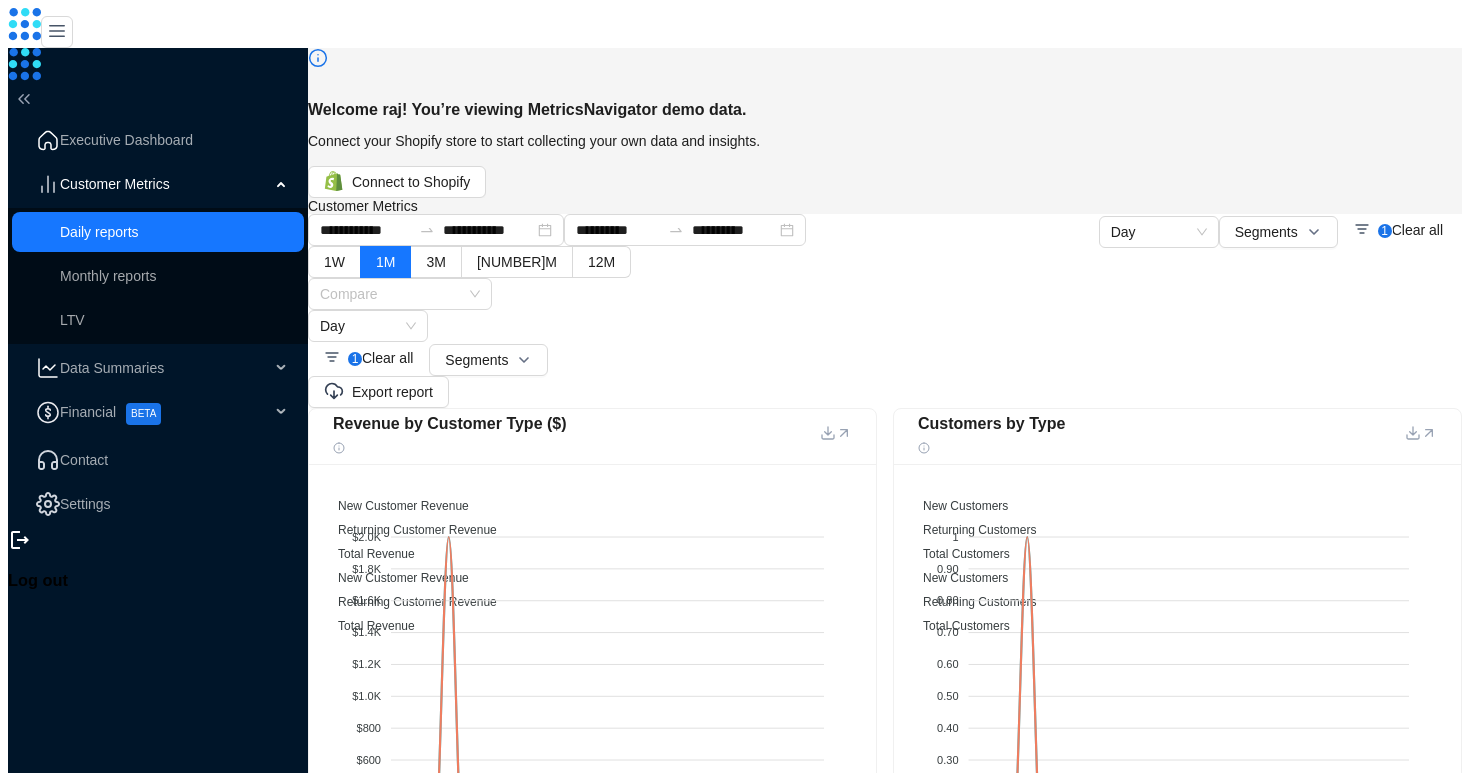 scroll, scrollTop: 0, scrollLeft: 0, axis: both 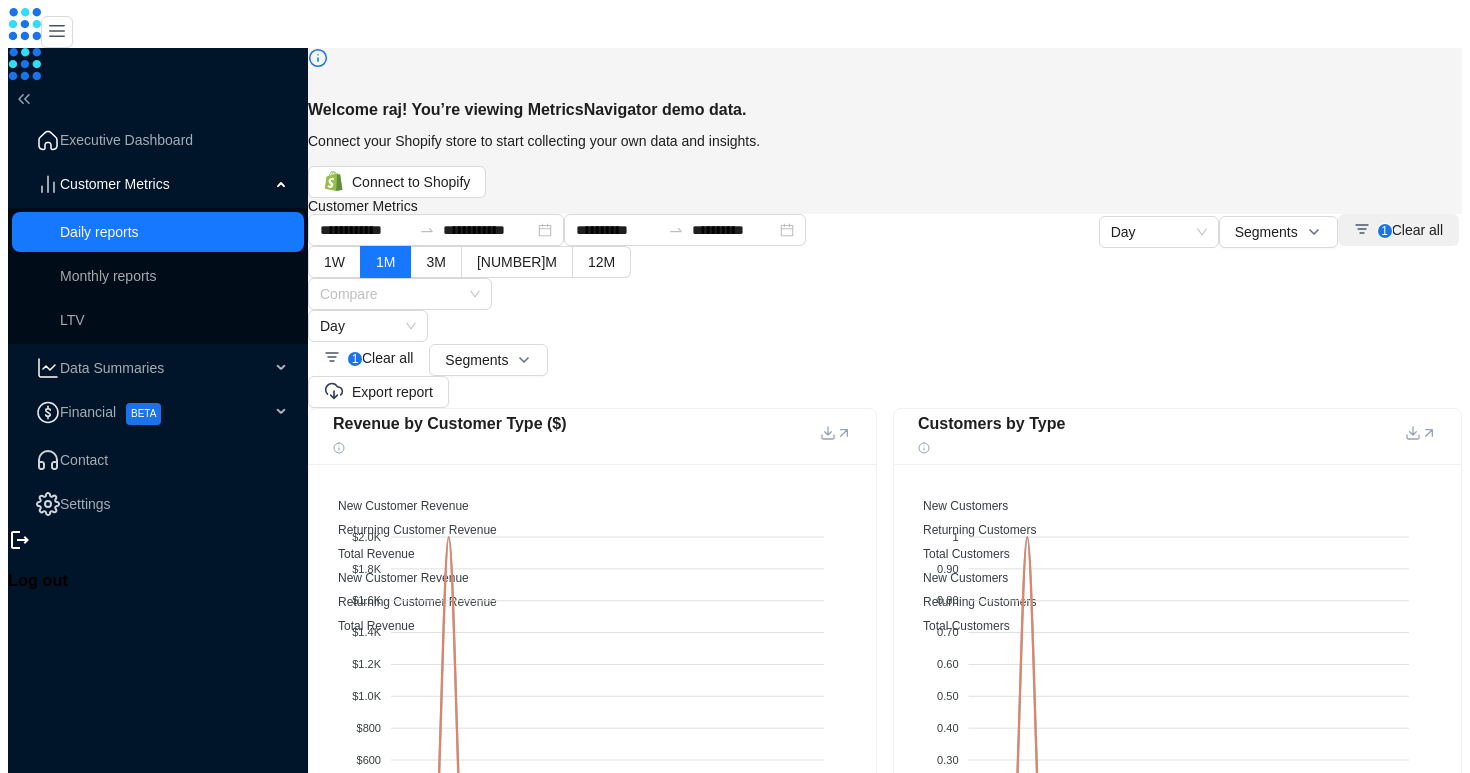 click on "Clear all" at bounding box center [1417, 230] 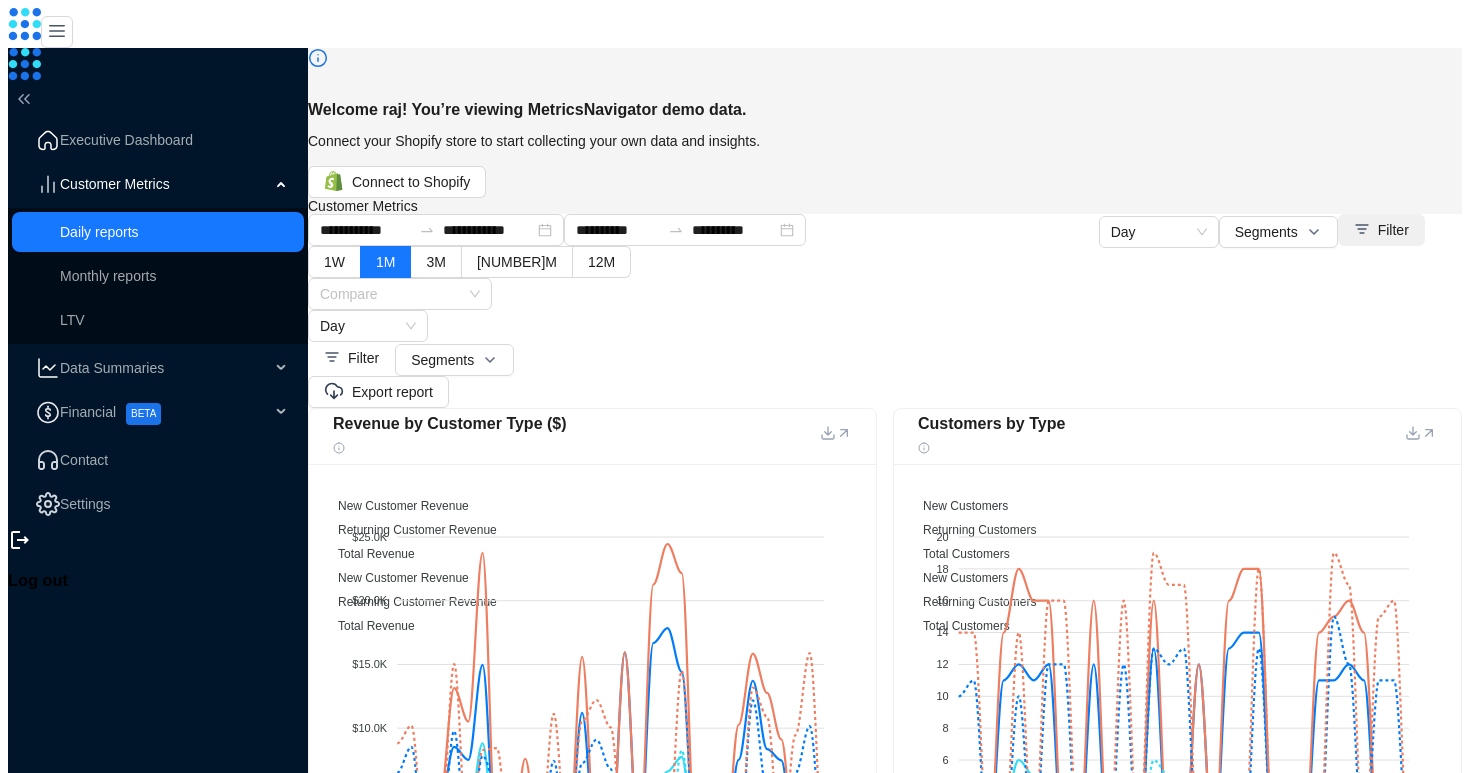 scroll, scrollTop: 0, scrollLeft: 0, axis: both 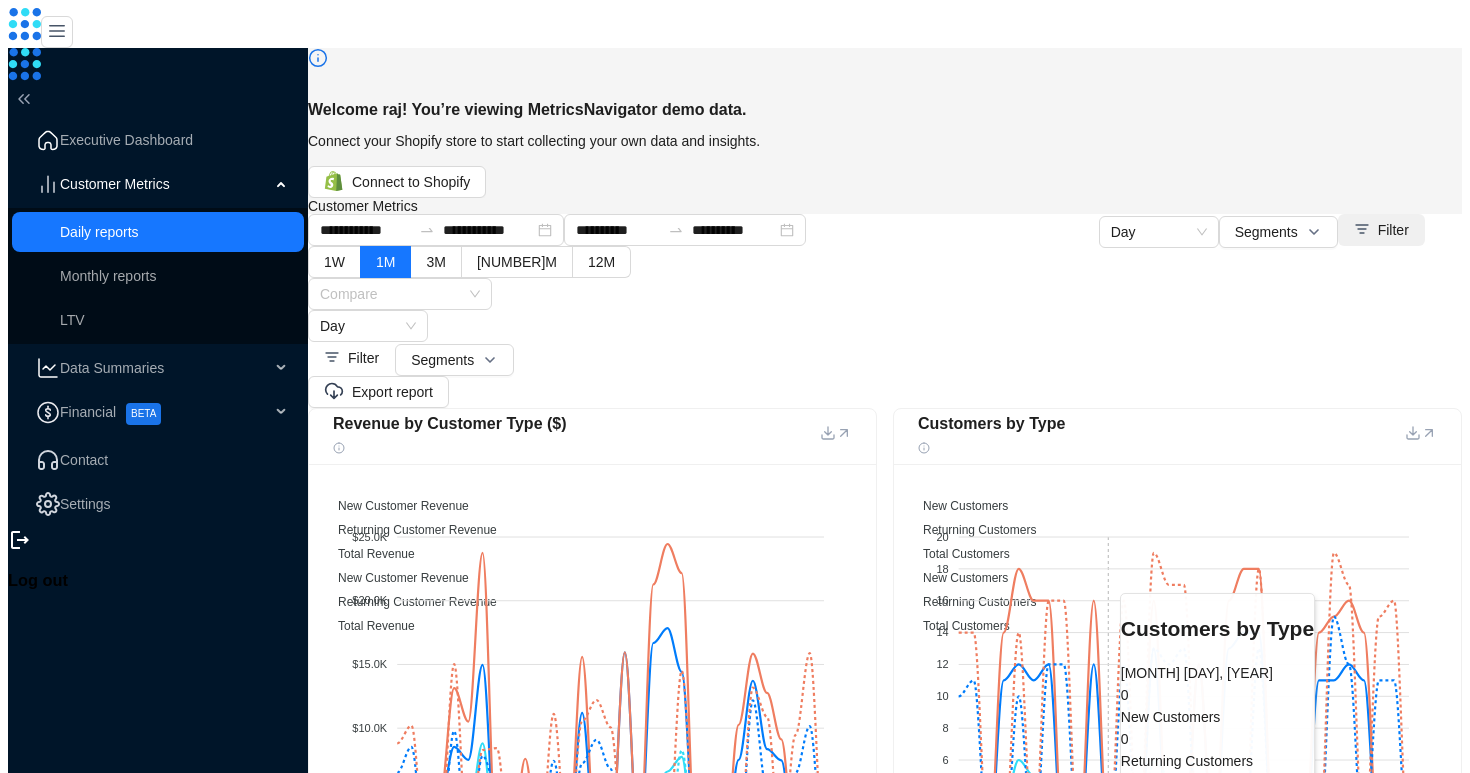 type 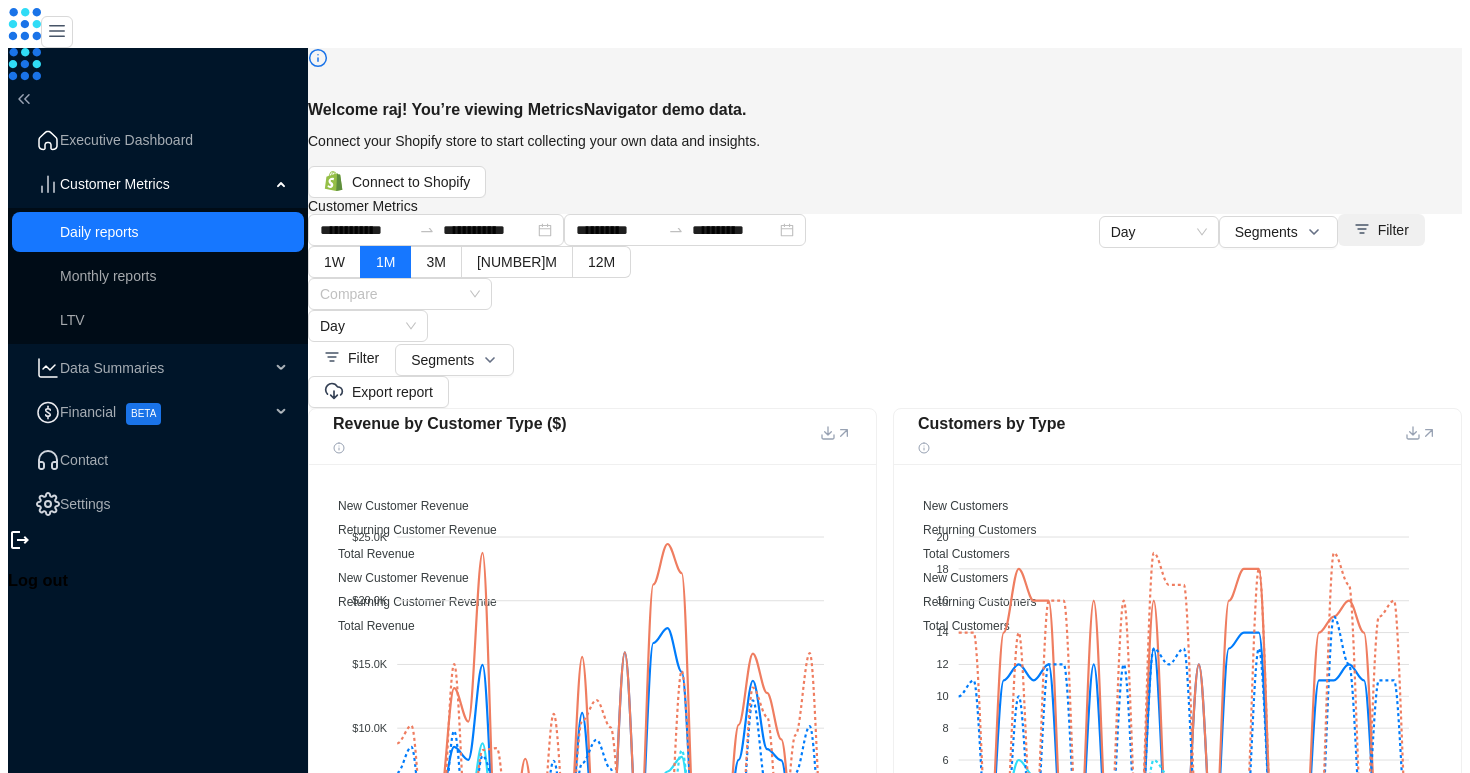 scroll, scrollTop: 0, scrollLeft: 0, axis: both 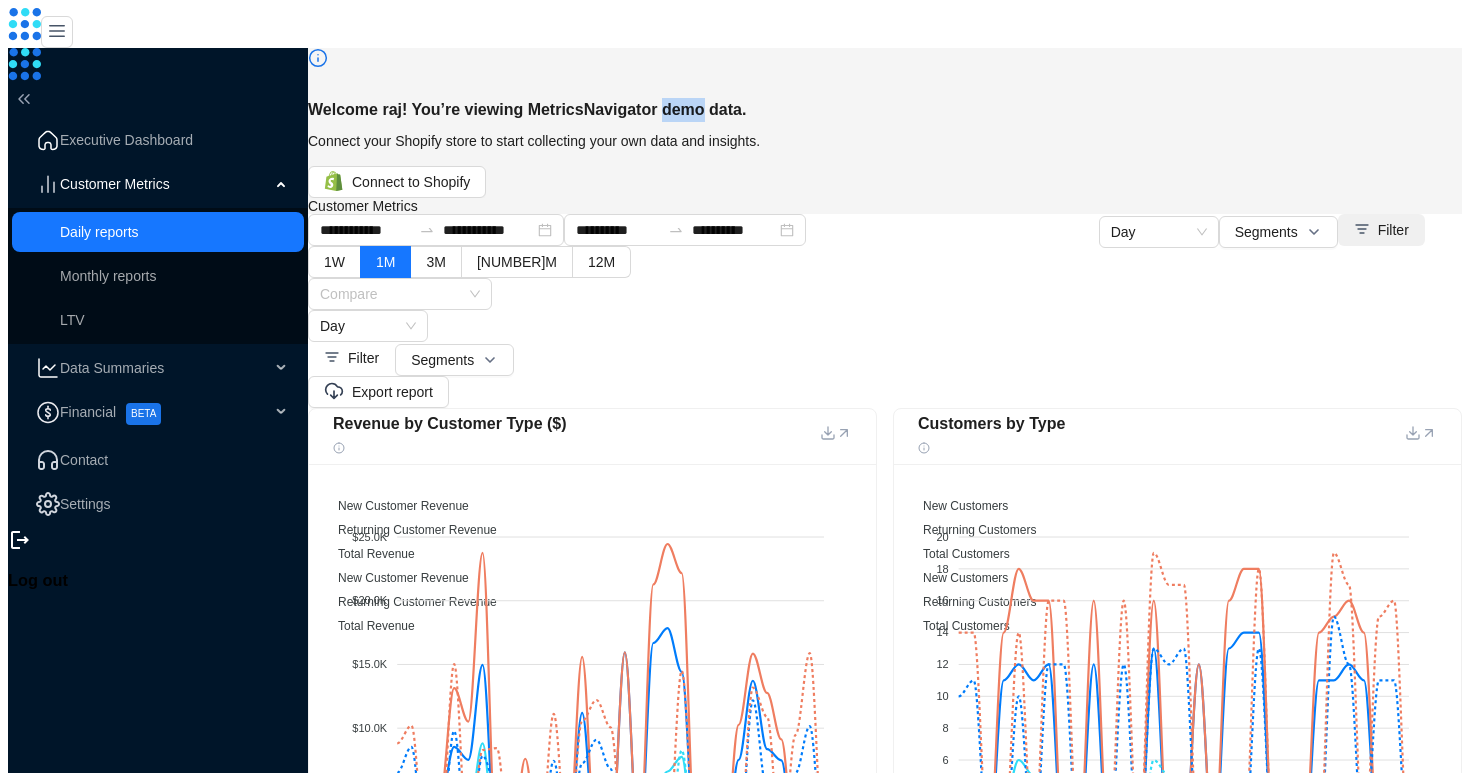 click on "Welcome raj! You’re viewing MetricsNavigator demo data." at bounding box center (885, 110) 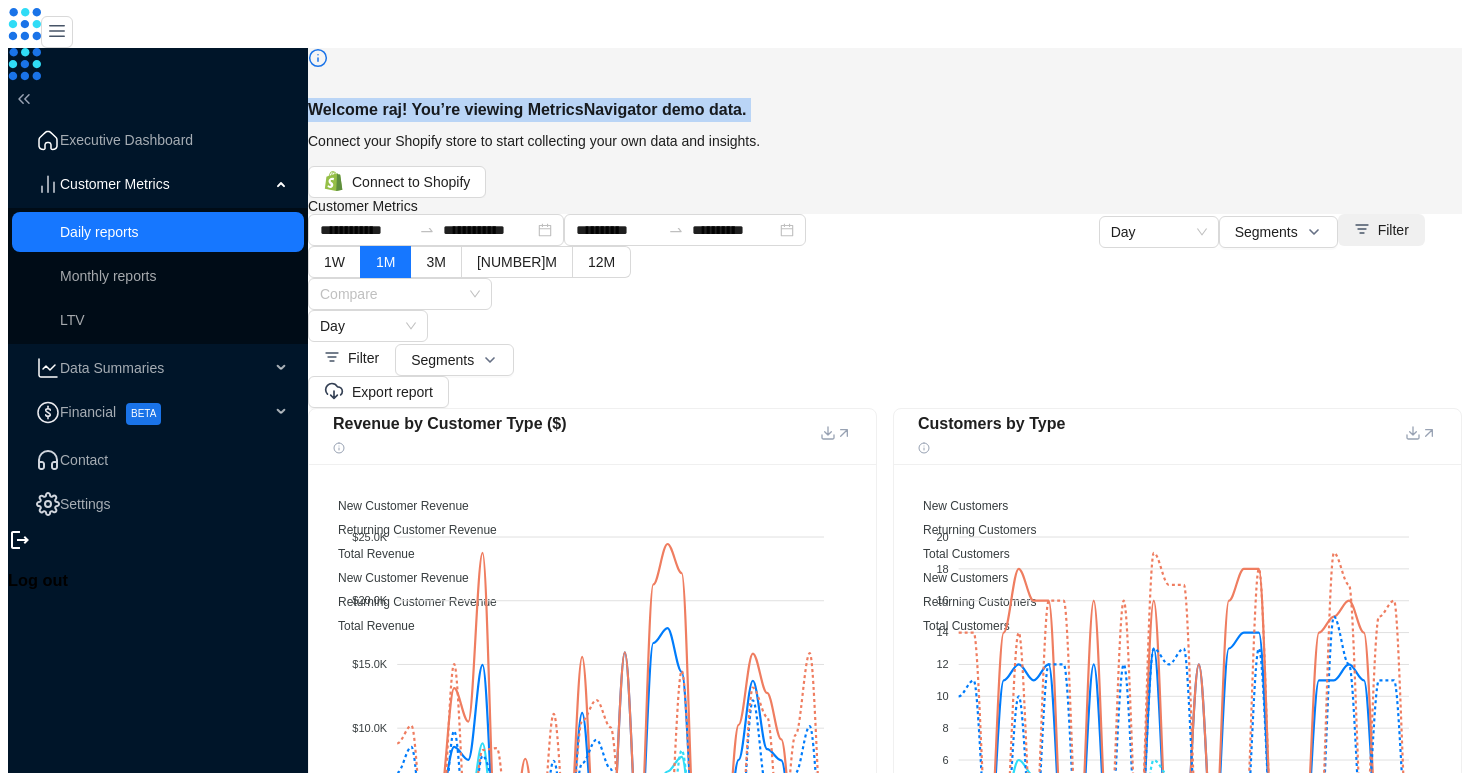 drag, startPoint x: 939, startPoint y: 49, endPoint x: 998, endPoint y: 48, distance: 59.008472 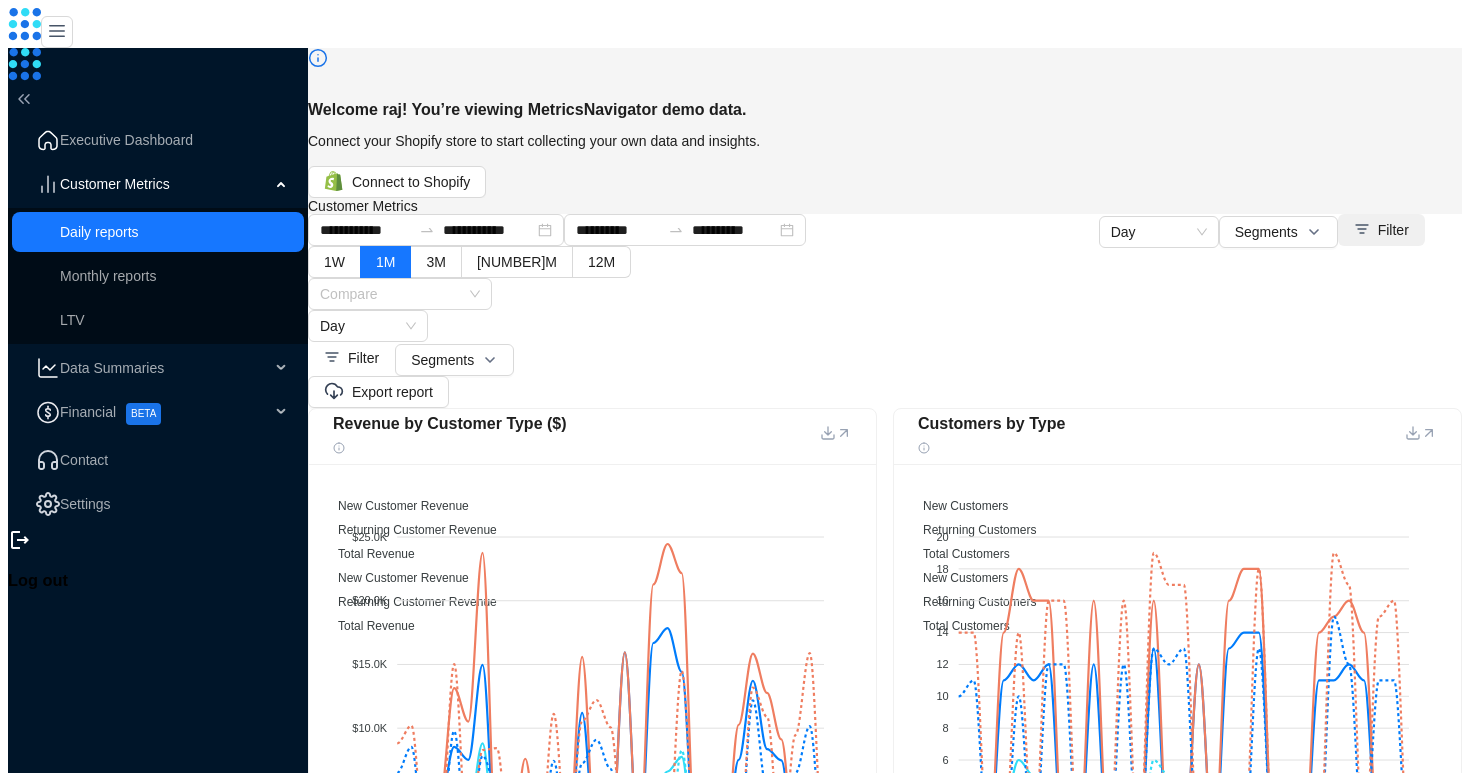 click on "Welcome raj! You’re viewing MetricsNavigator demo data." at bounding box center [885, 110] 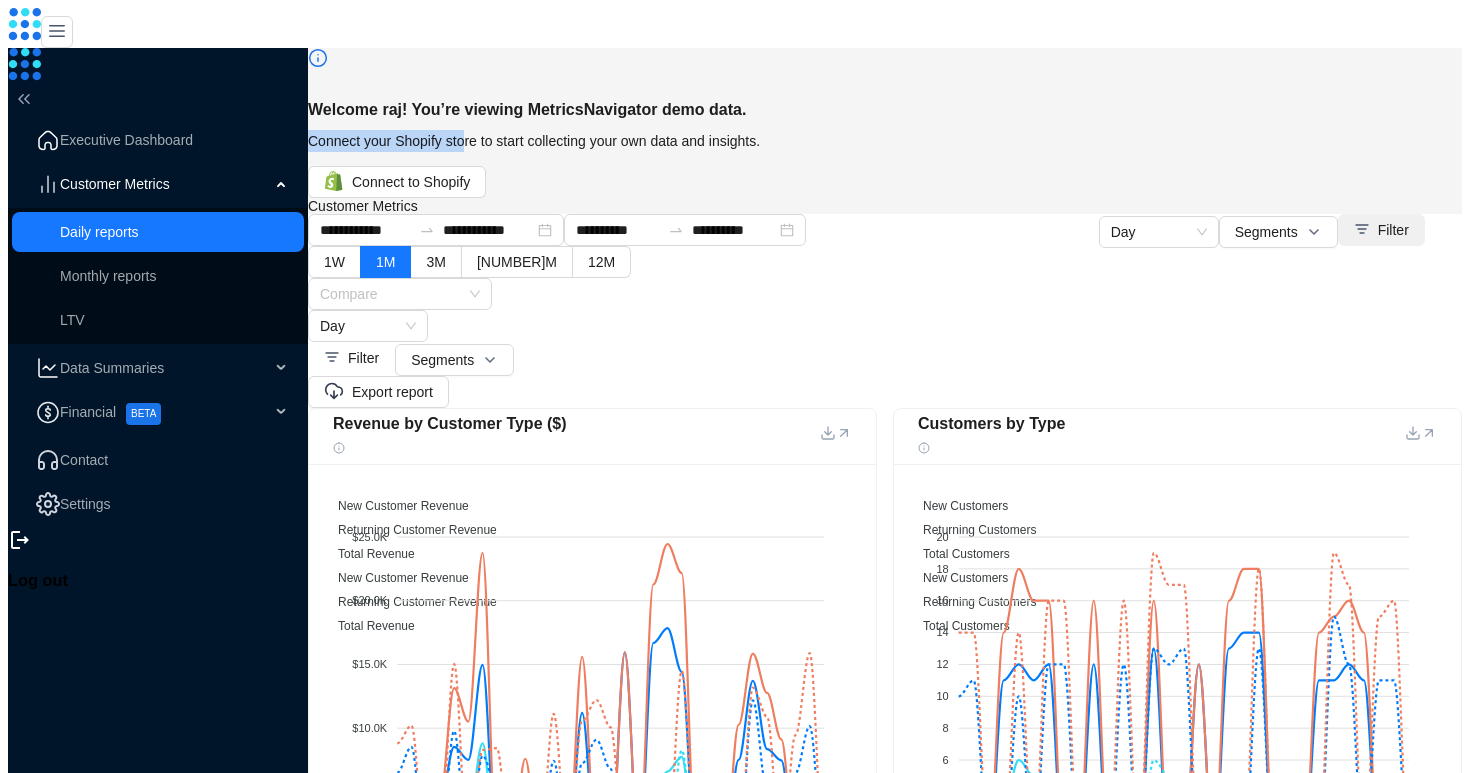 drag, startPoint x: 1064, startPoint y: 39, endPoint x: 565, endPoint y: 70, distance: 499.962 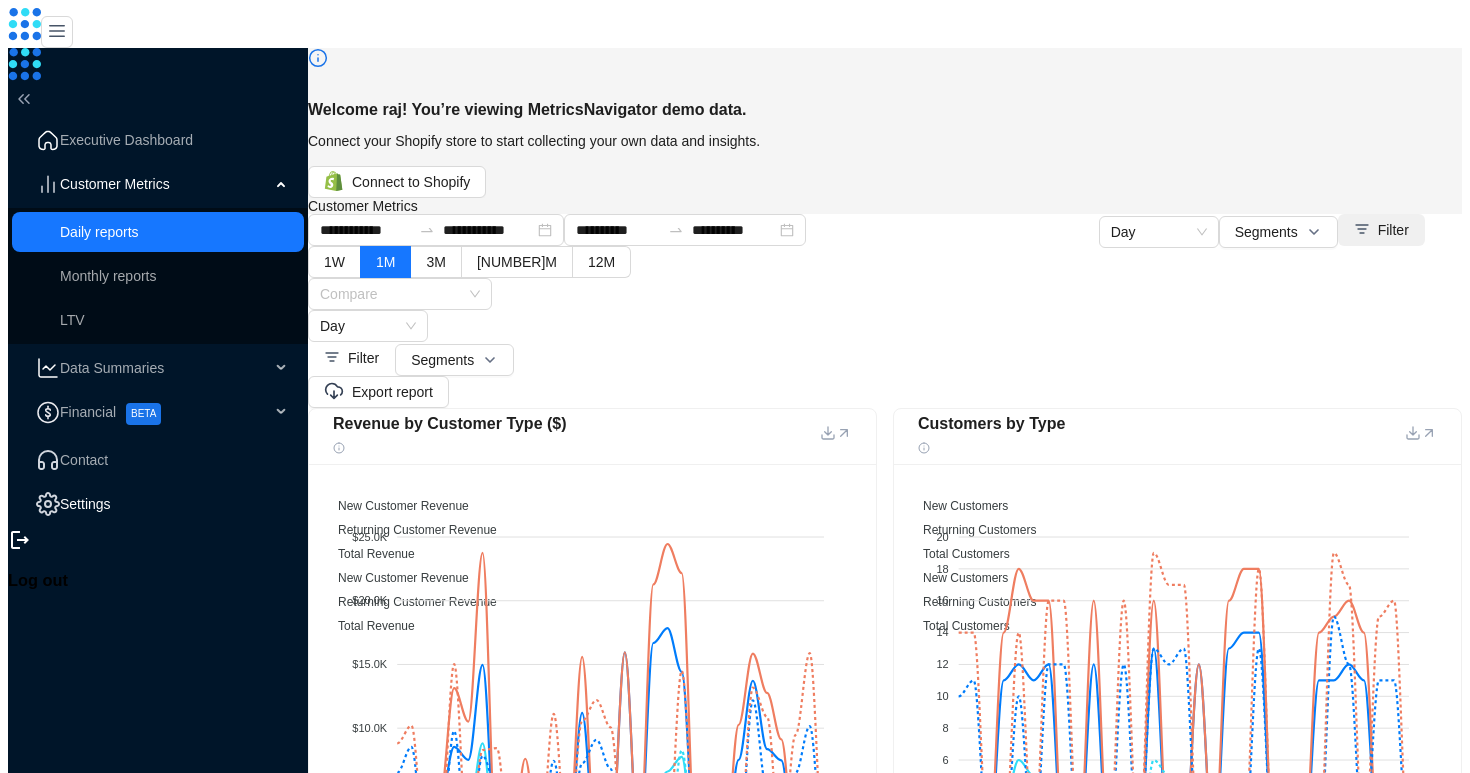 drag, startPoint x: 97, startPoint y: 638, endPoint x: 74, endPoint y: 602, distance: 42.72002 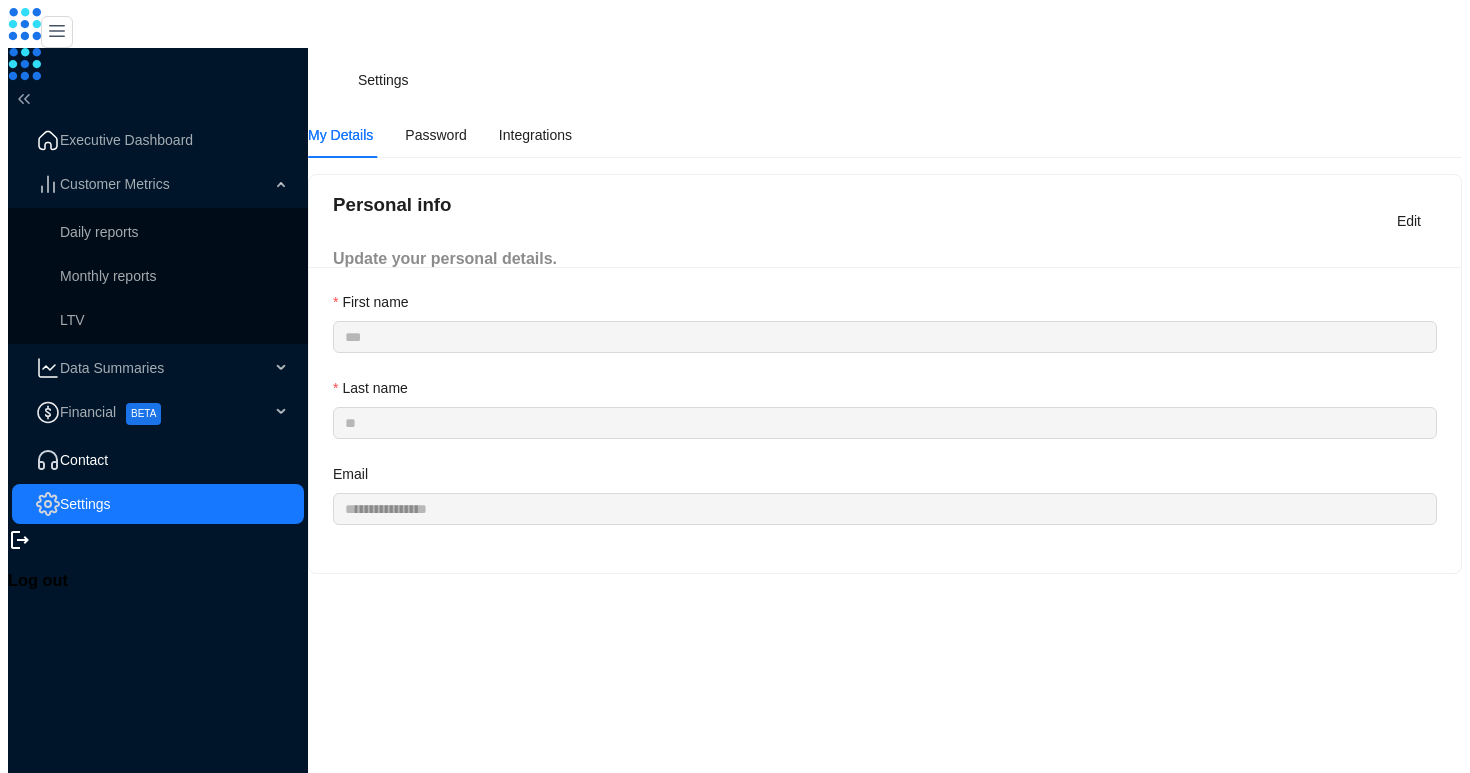 click on "Contact" at bounding box center (174, 460) 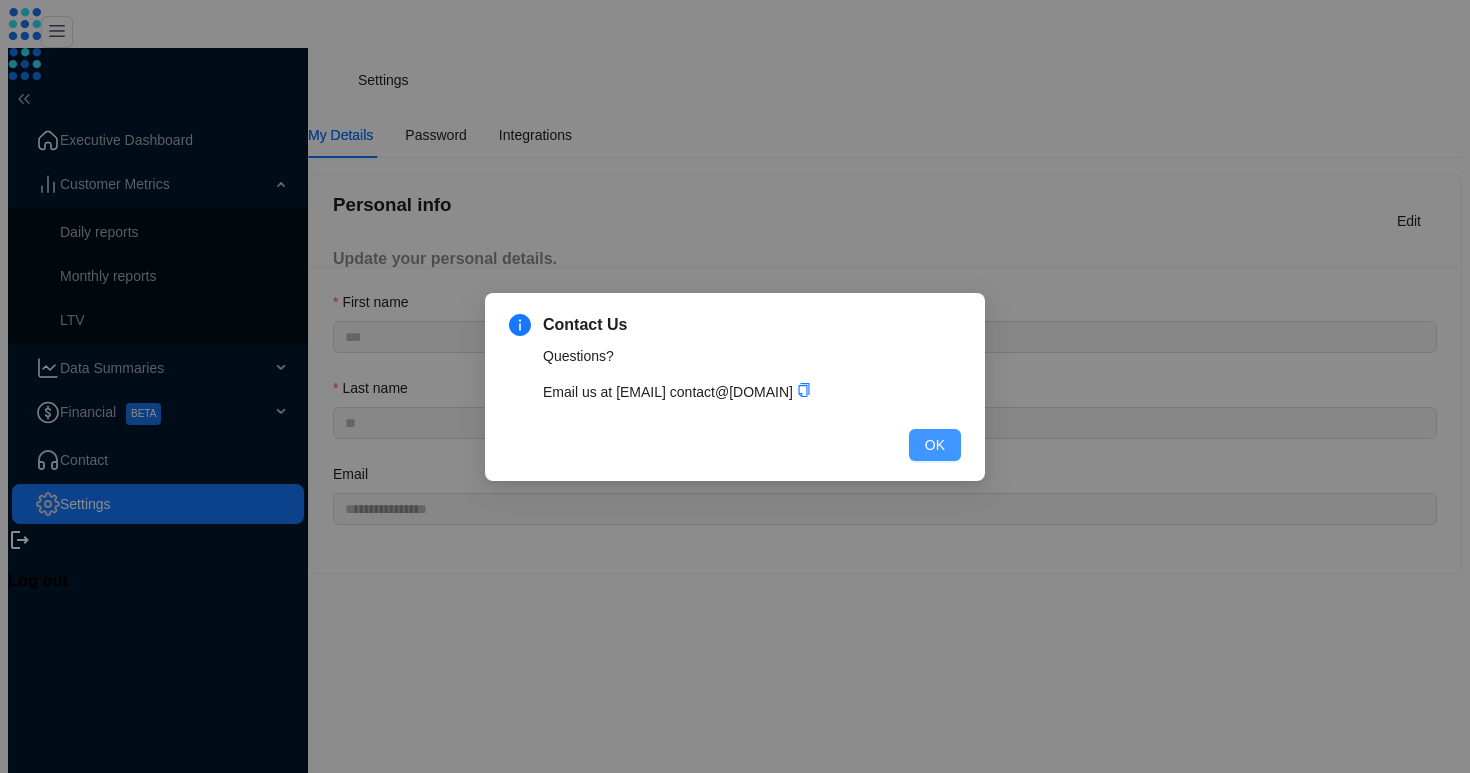 click on "OK" at bounding box center (935, 445) 